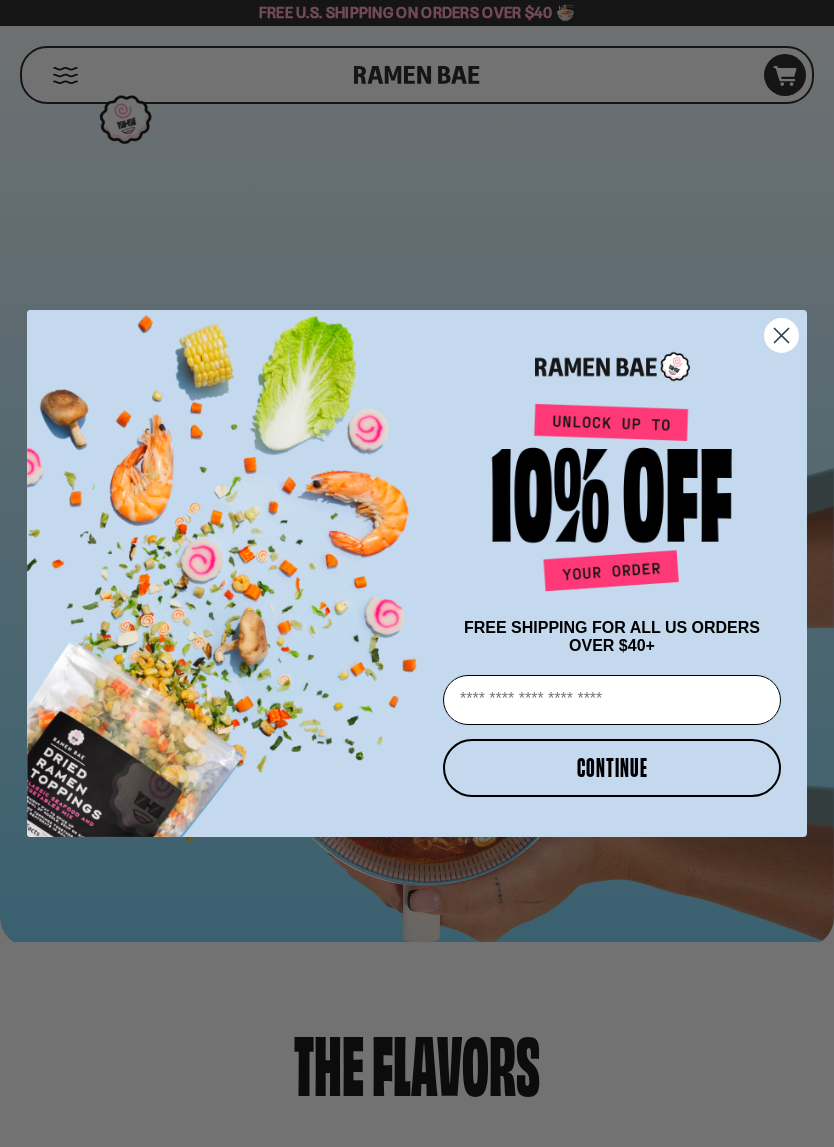 scroll, scrollTop: 36, scrollLeft: 0, axis: vertical 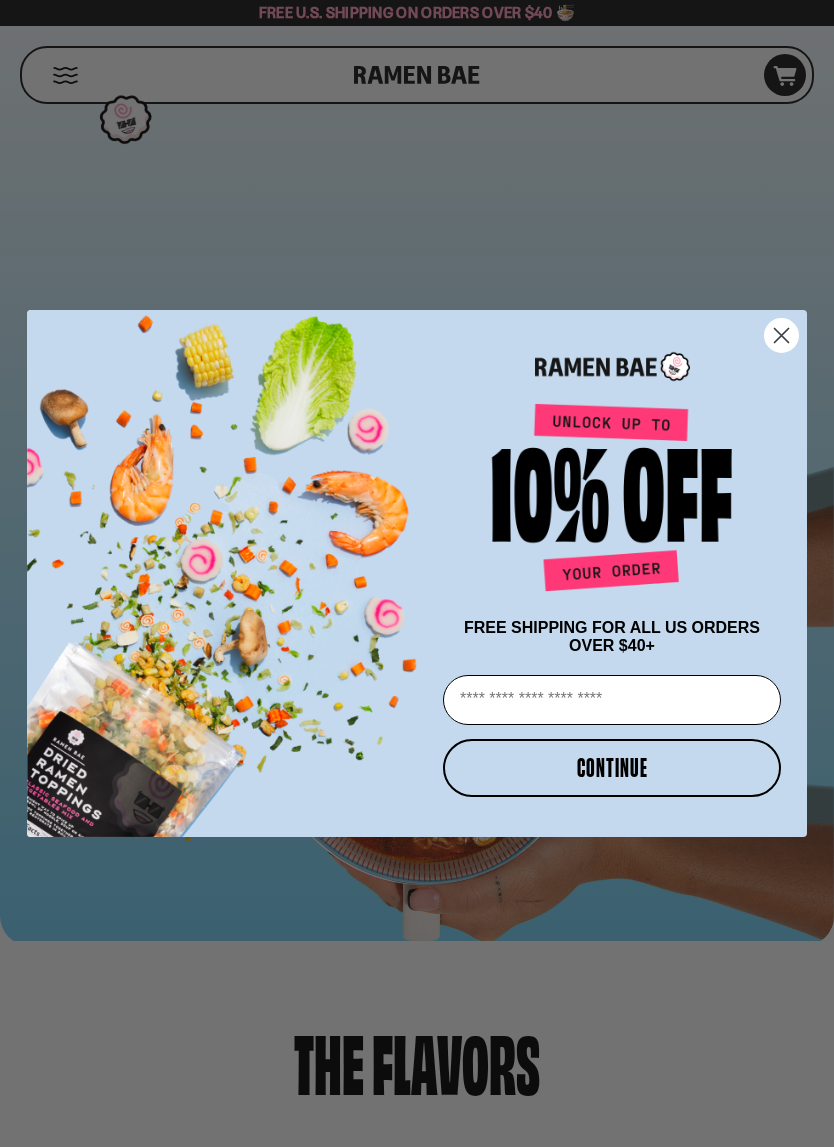 click 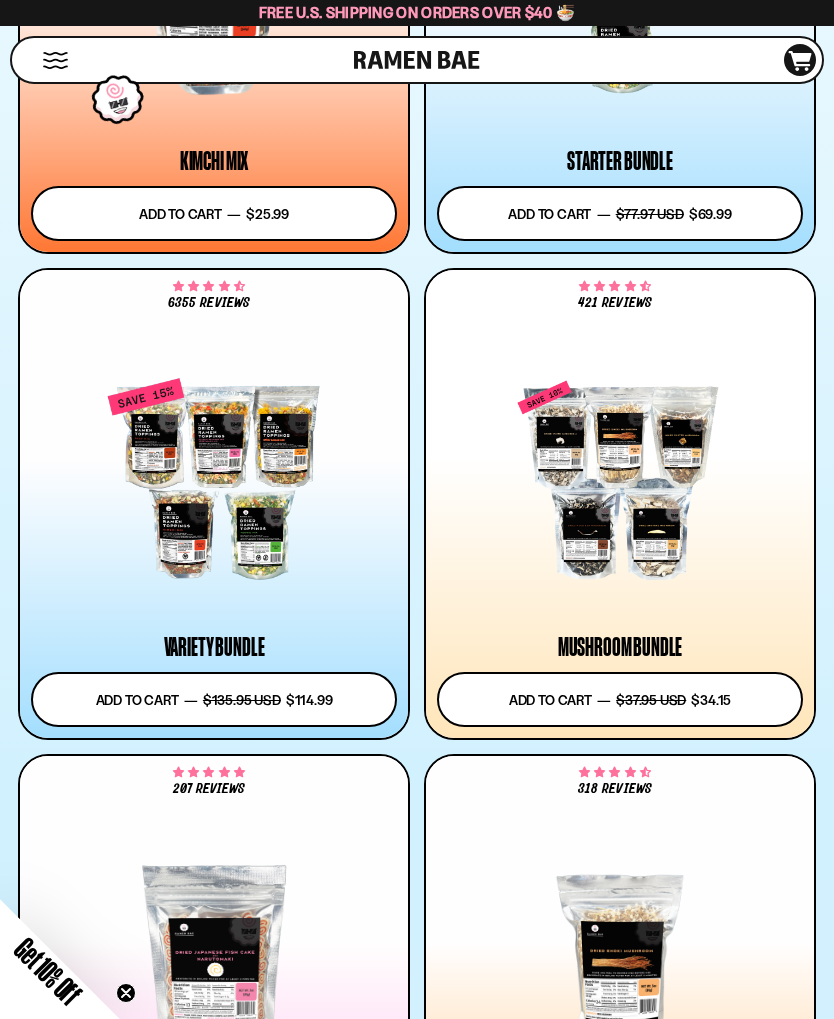 scroll, scrollTop: 2325, scrollLeft: 0, axis: vertical 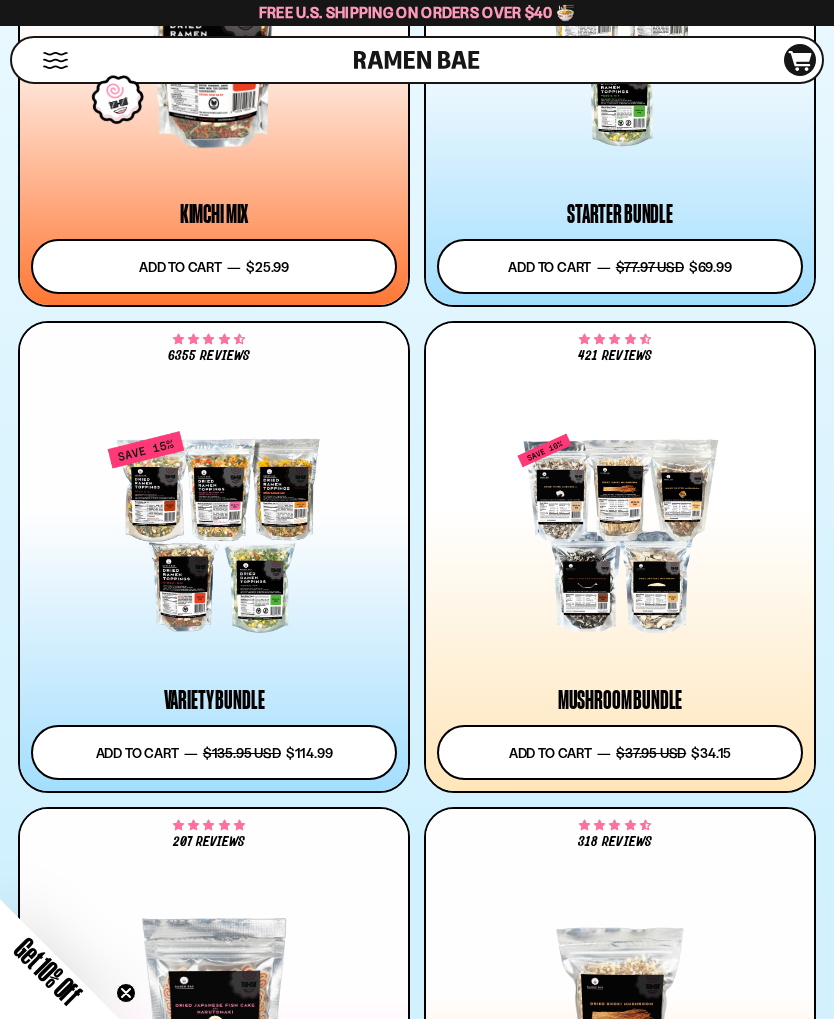 click at bounding box center (620, 525) 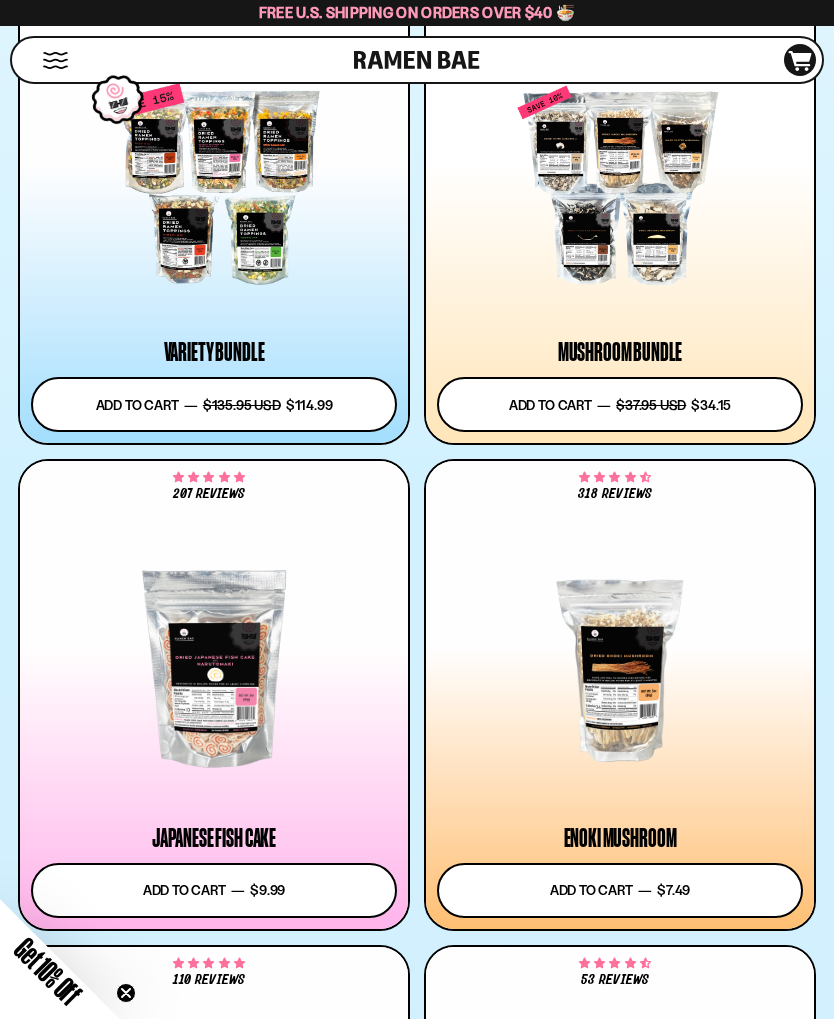scroll, scrollTop: 2661, scrollLeft: 0, axis: vertical 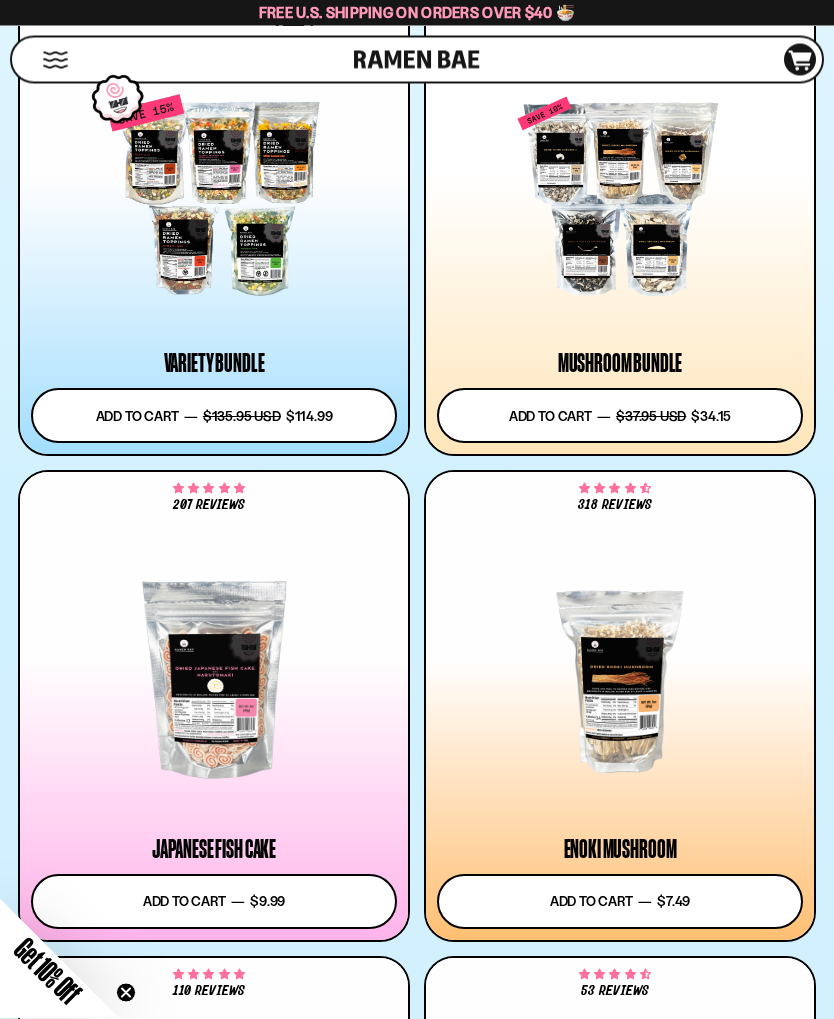 click at bounding box center (620, 195) 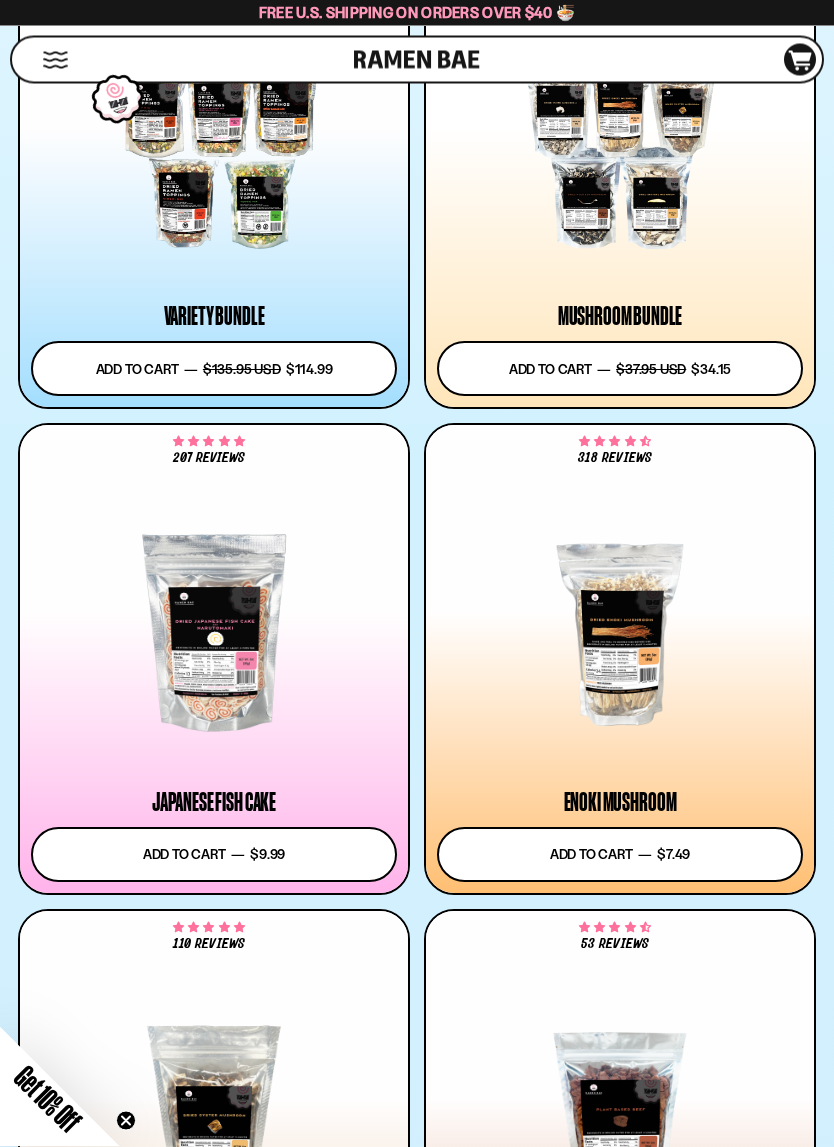 scroll, scrollTop: 2709, scrollLeft: 0, axis: vertical 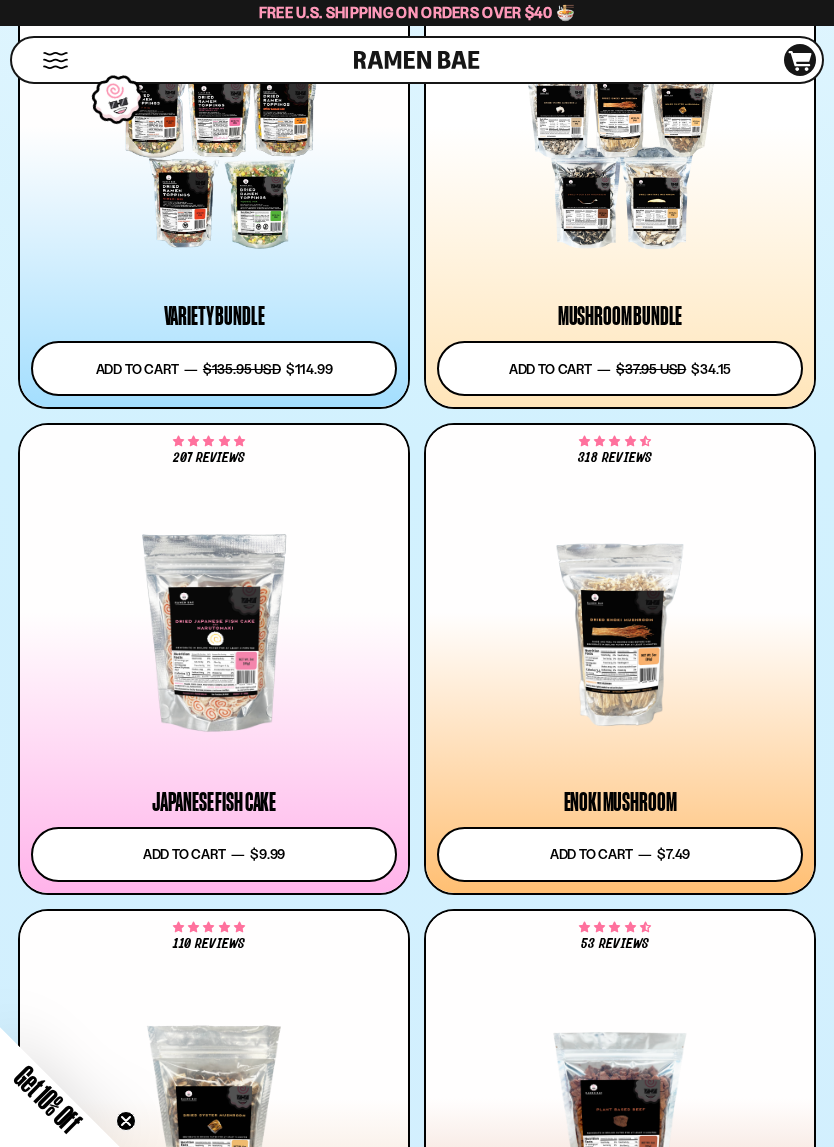 click on "Add to cart
Add
—
Regular price
$7.49
Regular price
Sale price
$7.49
Unit price
/
per" at bounding box center [620, 854] 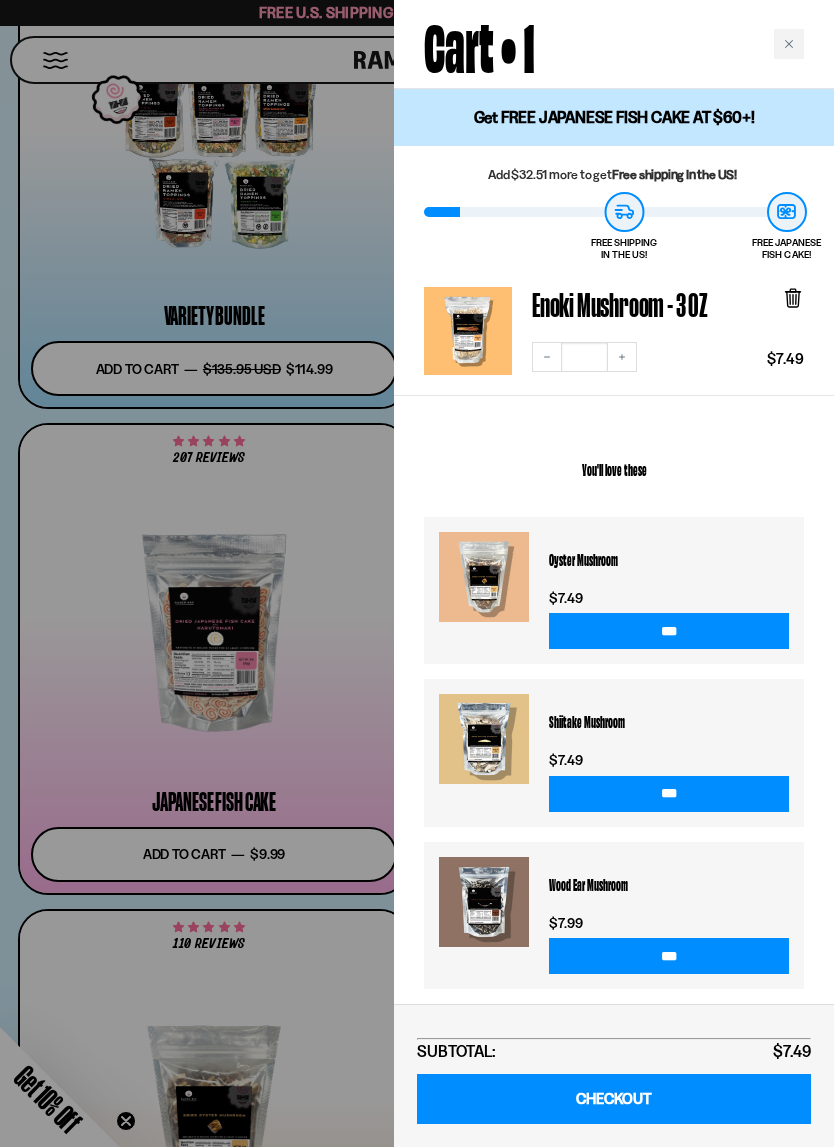 click at bounding box center [417, 573] 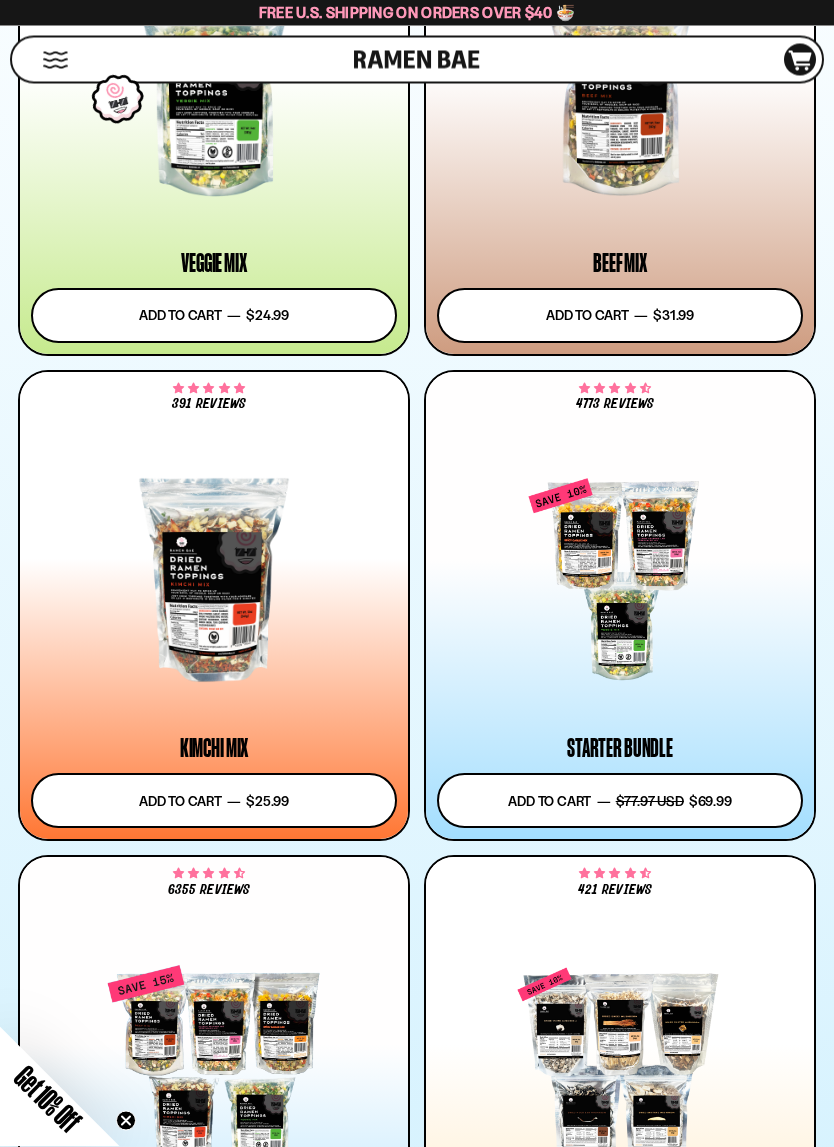scroll, scrollTop: 1794, scrollLeft: 0, axis: vertical 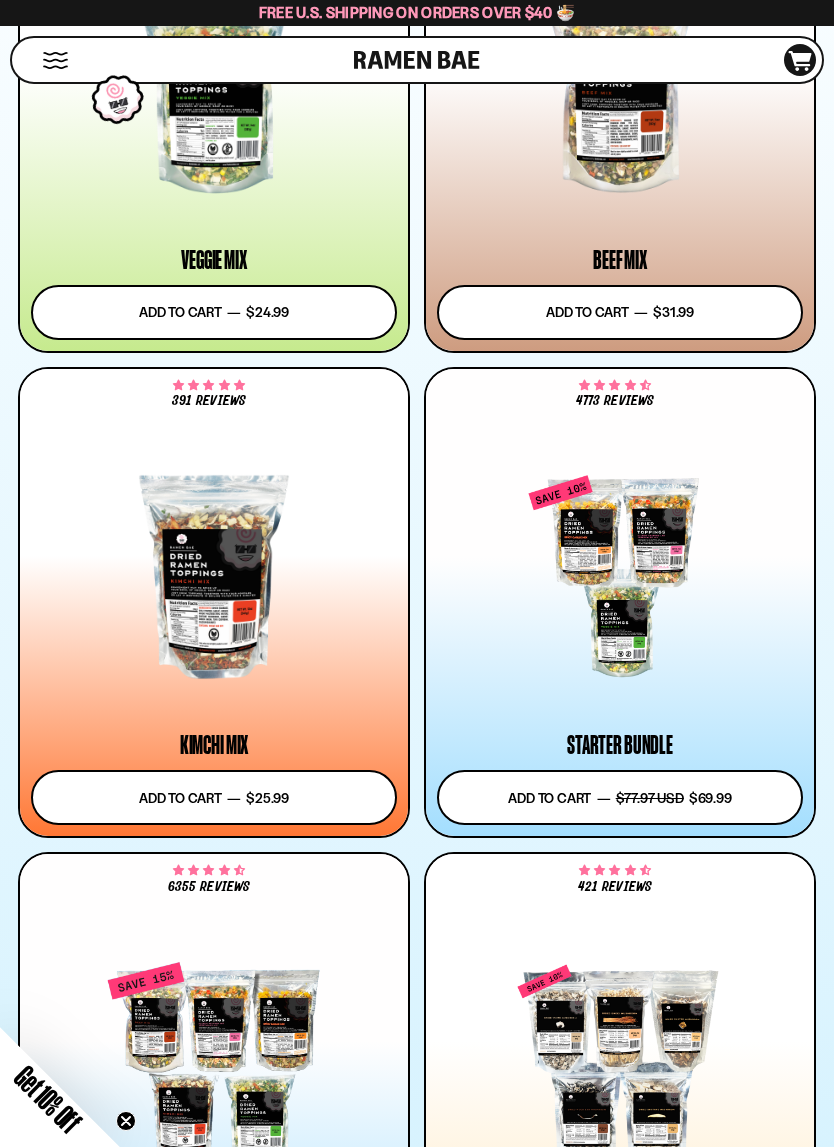click on "Add to cart
Add
—
Regular price
$25.99
Regular price
Sale price
$25.99
Unit price
/
per" at bounding box center (214, 797) 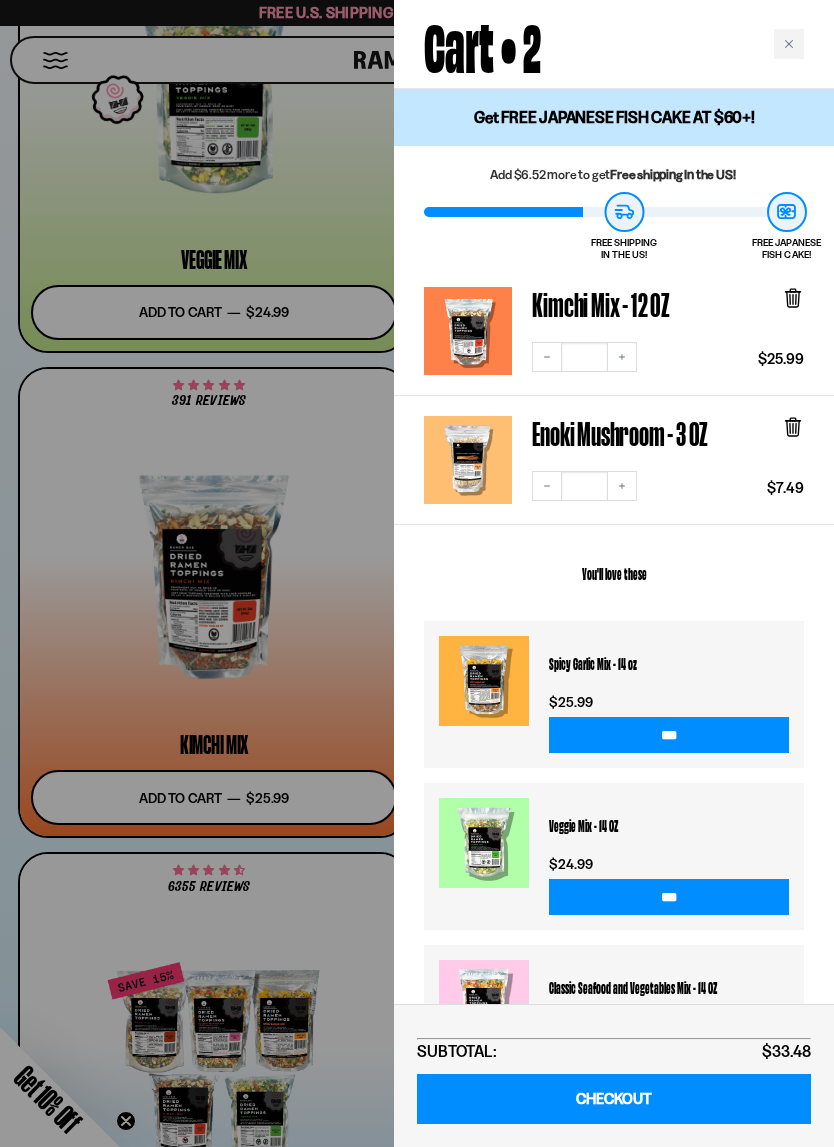 click at bounding box center [417, 573] 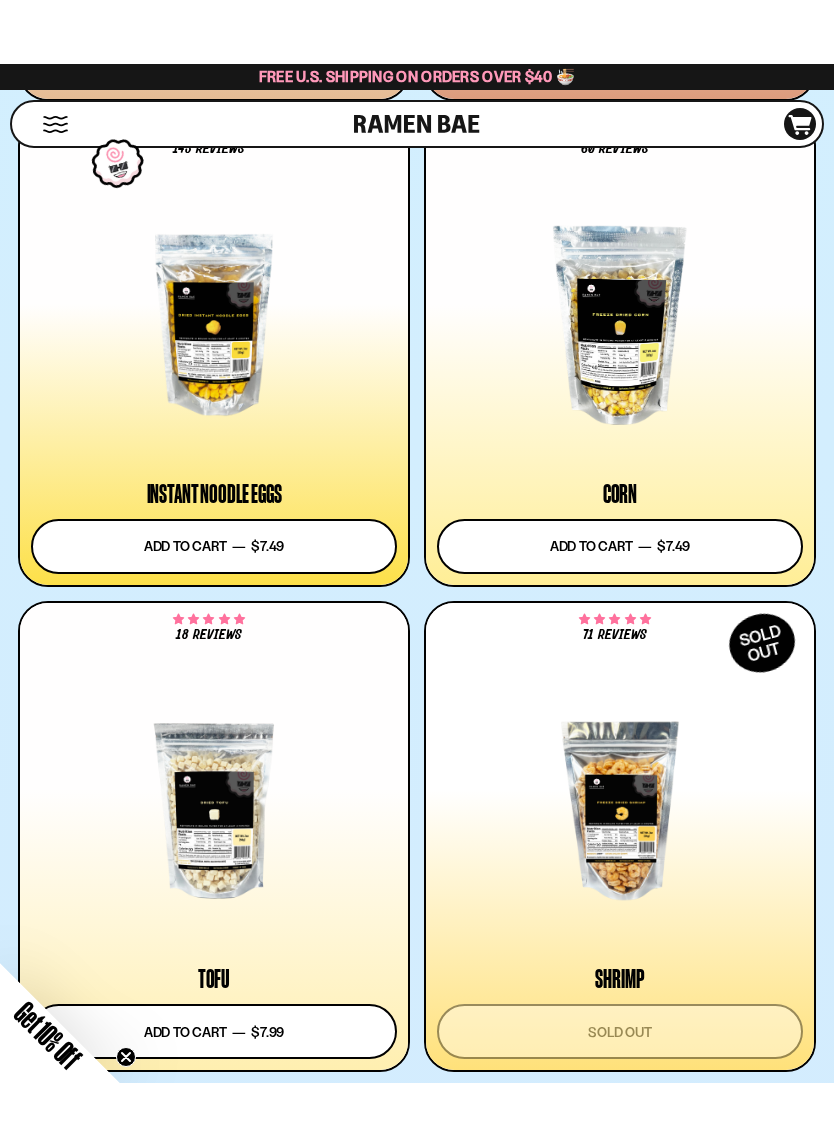 scroll, scrollTop: 4054, scrollLeft: 0, axis: vertical 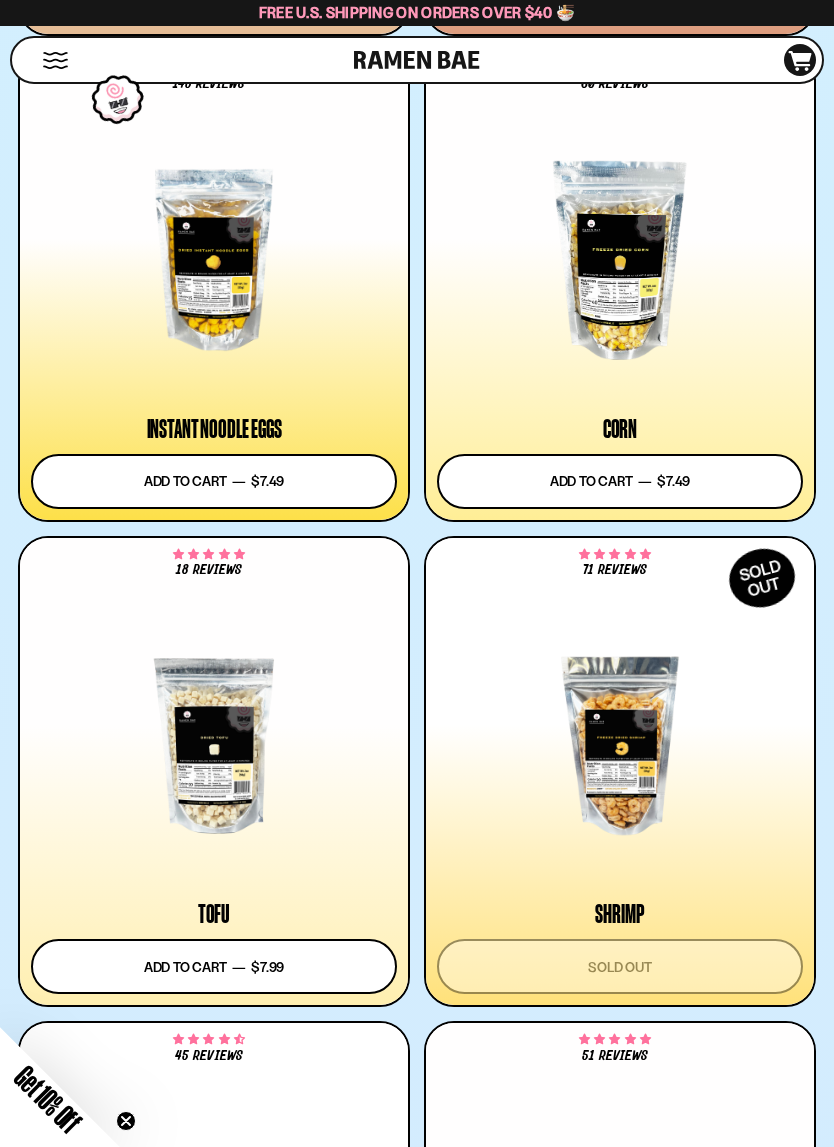 click at bounding box center (214, 260) 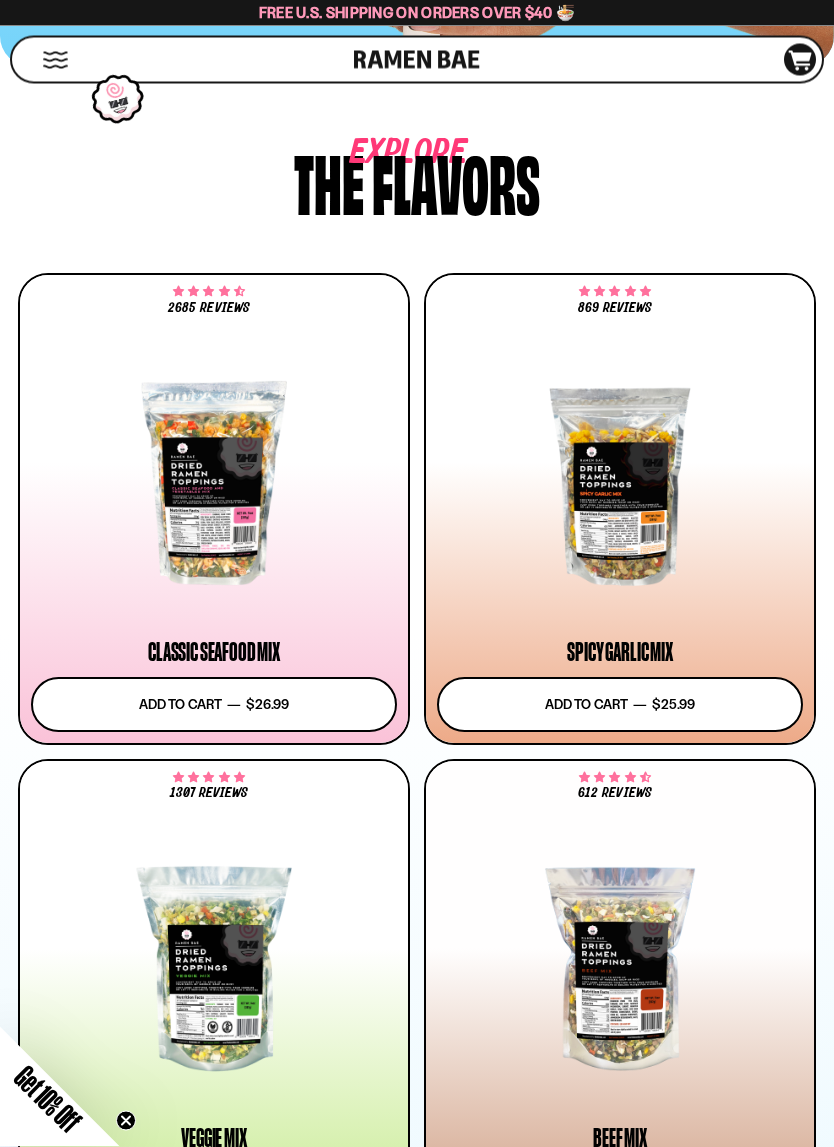 scroll, scrollTop: 916, scrollLeft: 0, axis: vertical 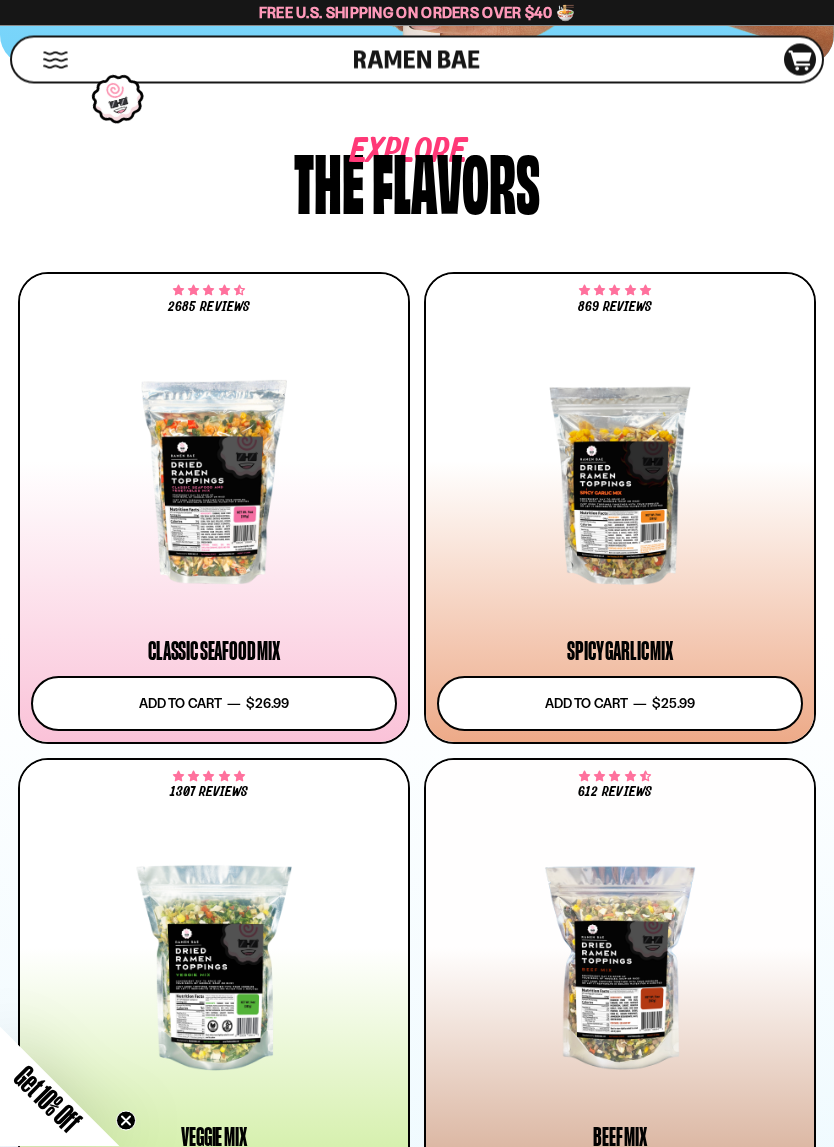 click at bounding box center (620, 483) 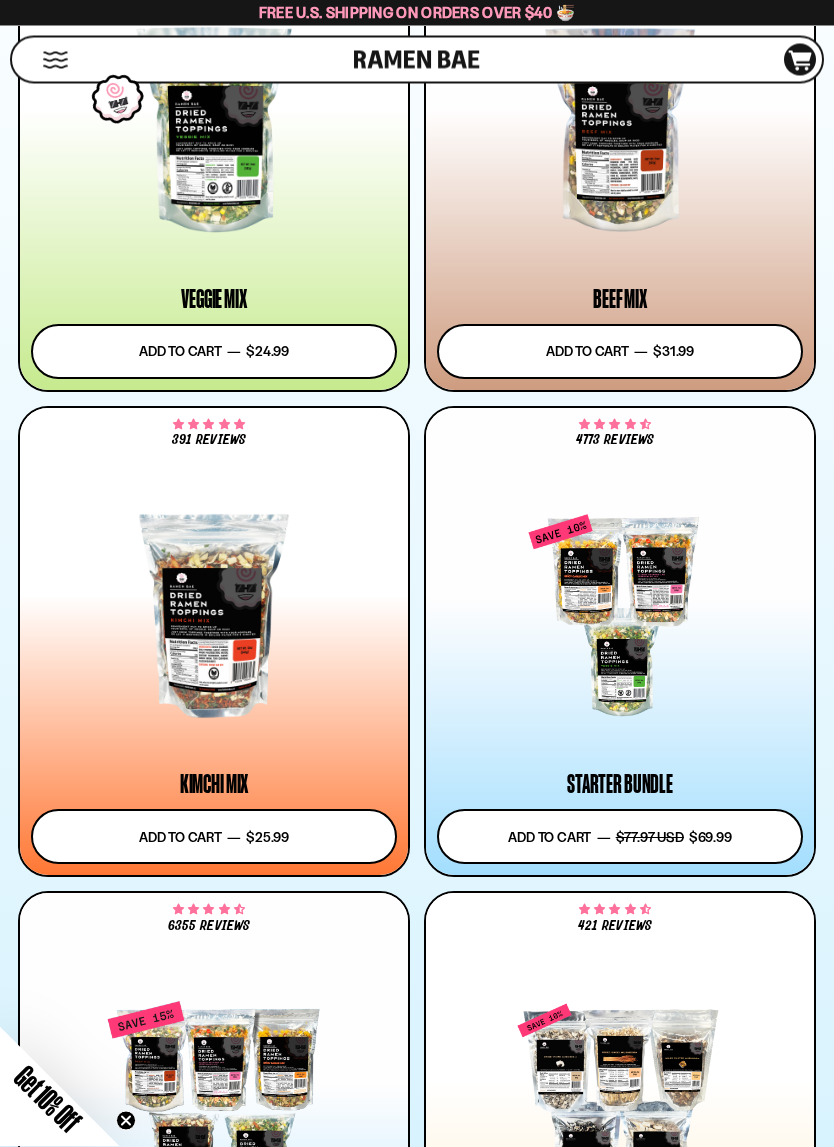 scroll, scrollTop: 1757, scrollLeft: 0, axis: vertical 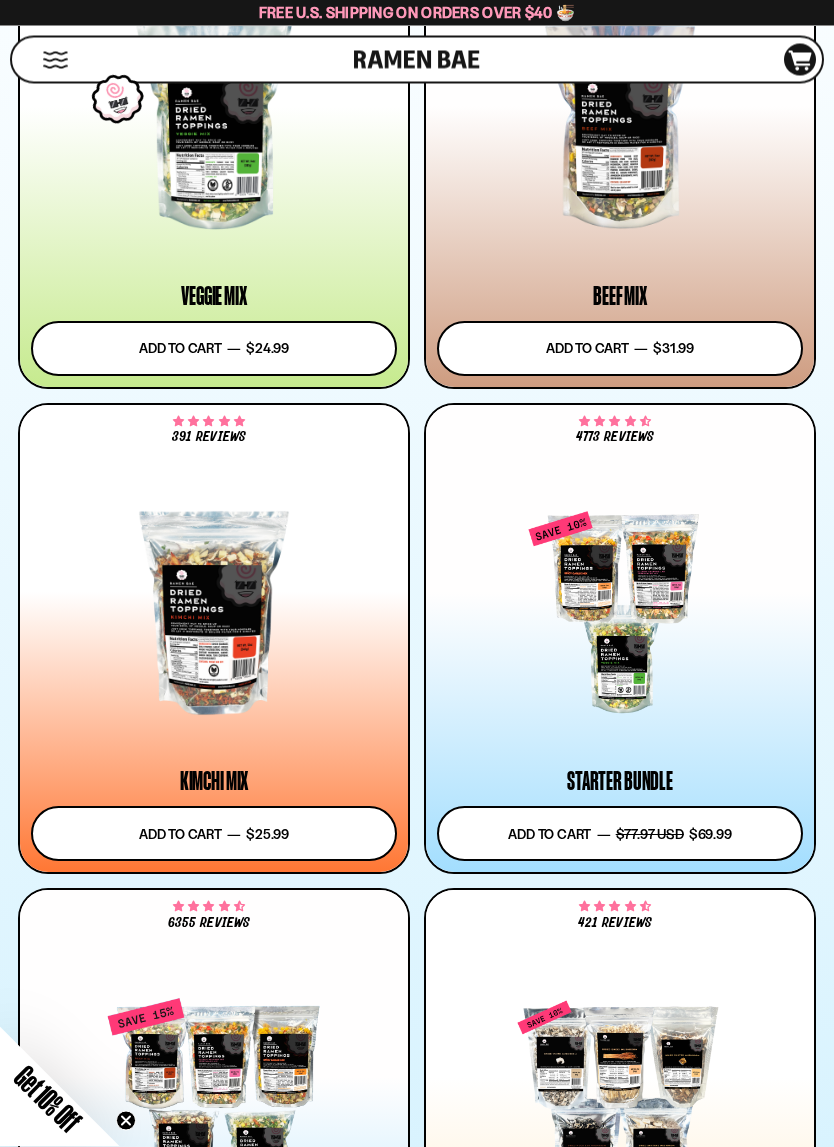 click at bounding box center [620, 614] 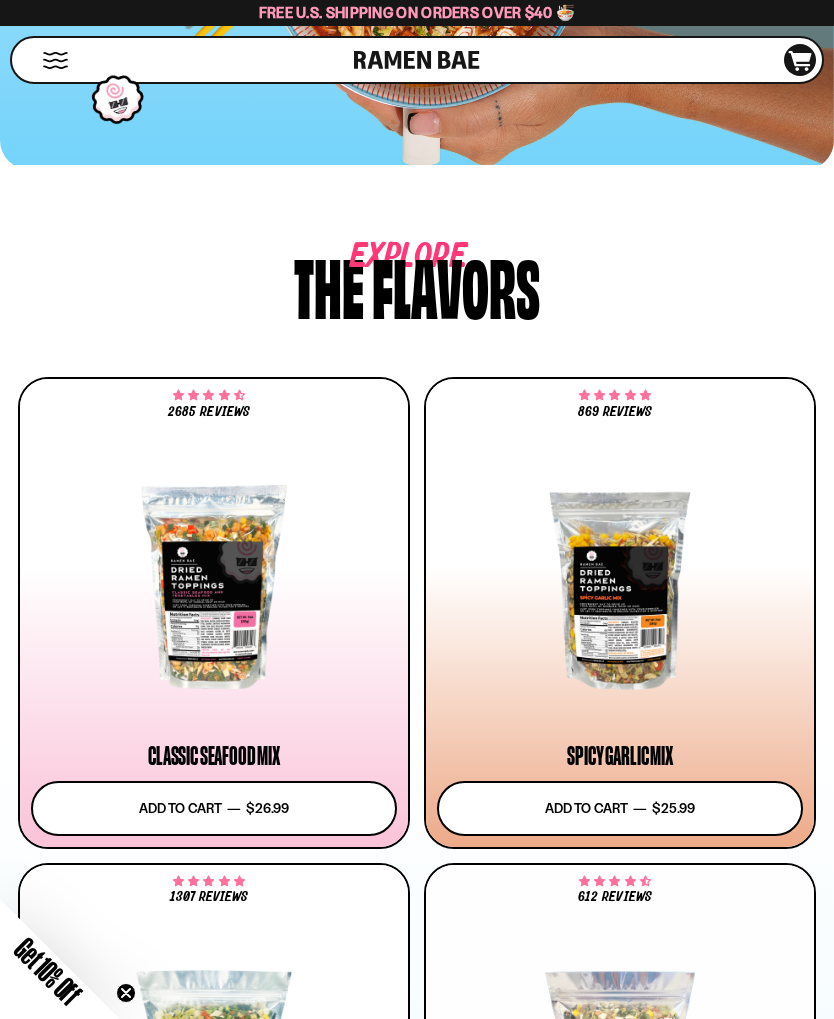scroll, scrollTop: 808, scrollLeft: 0, axis: vertical 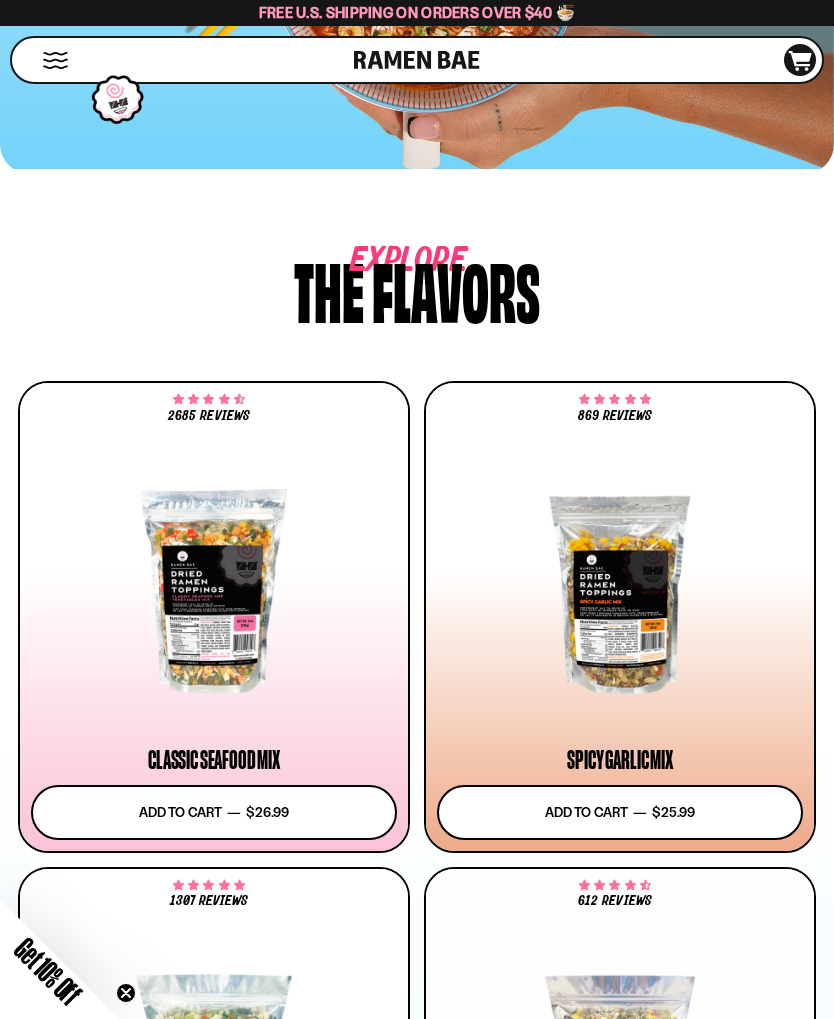 click 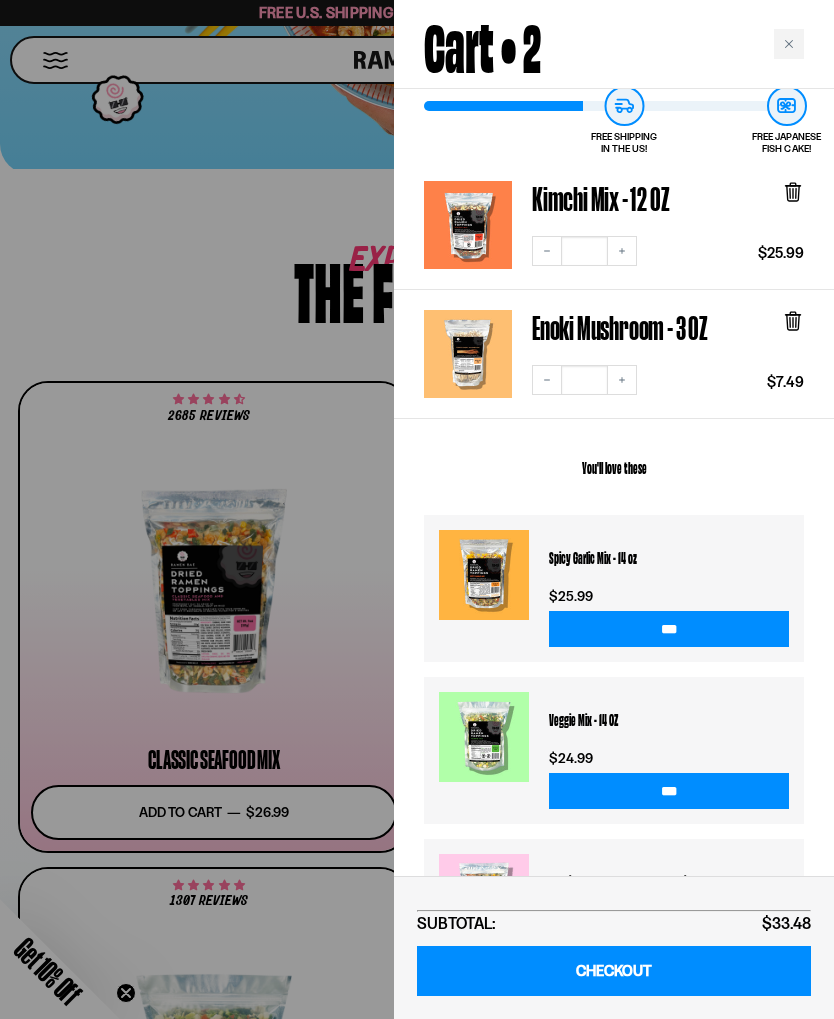 scroll, scrollTop: 99, scrollLeft: 0, axis: vertical 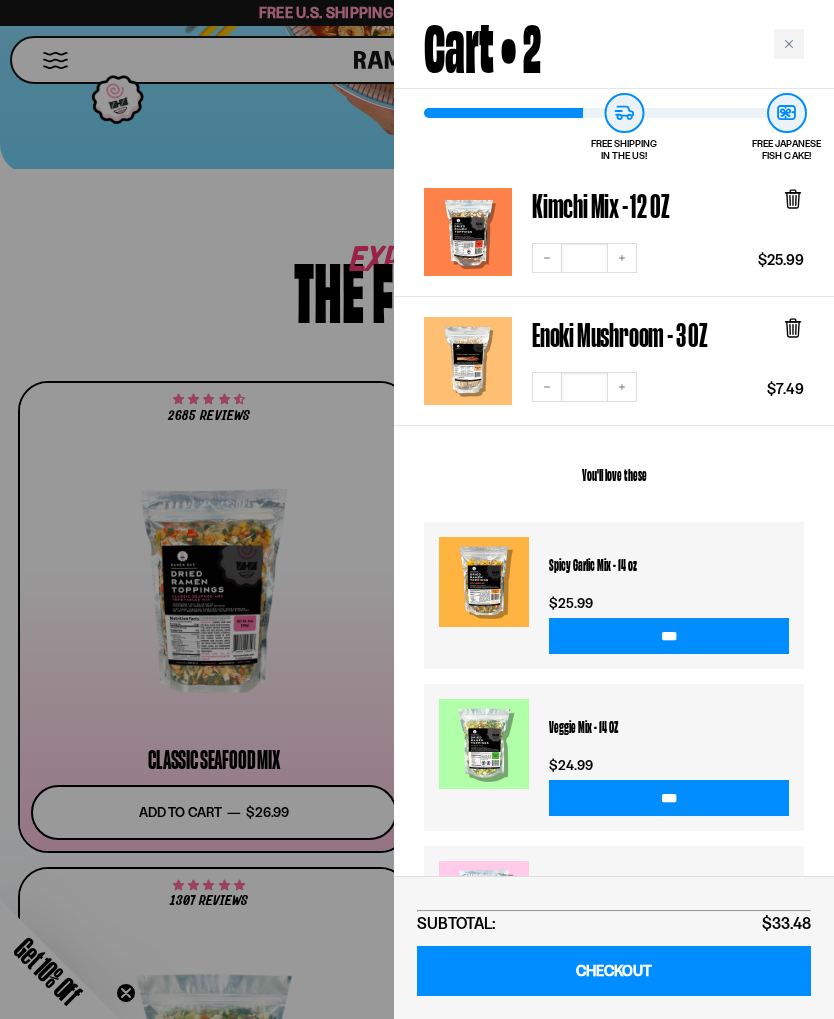 click on "***" at bounding box center (669, 636) 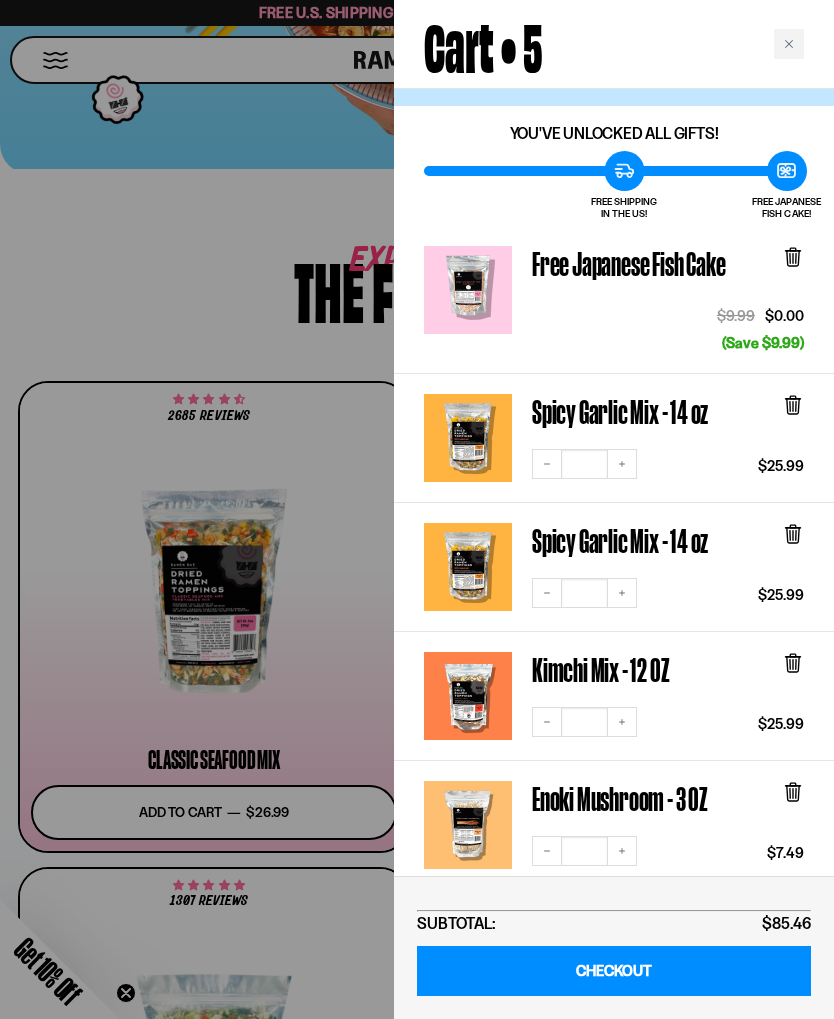 scroll, scrollTop: 39, scrollLeft: 0, axis: vertical 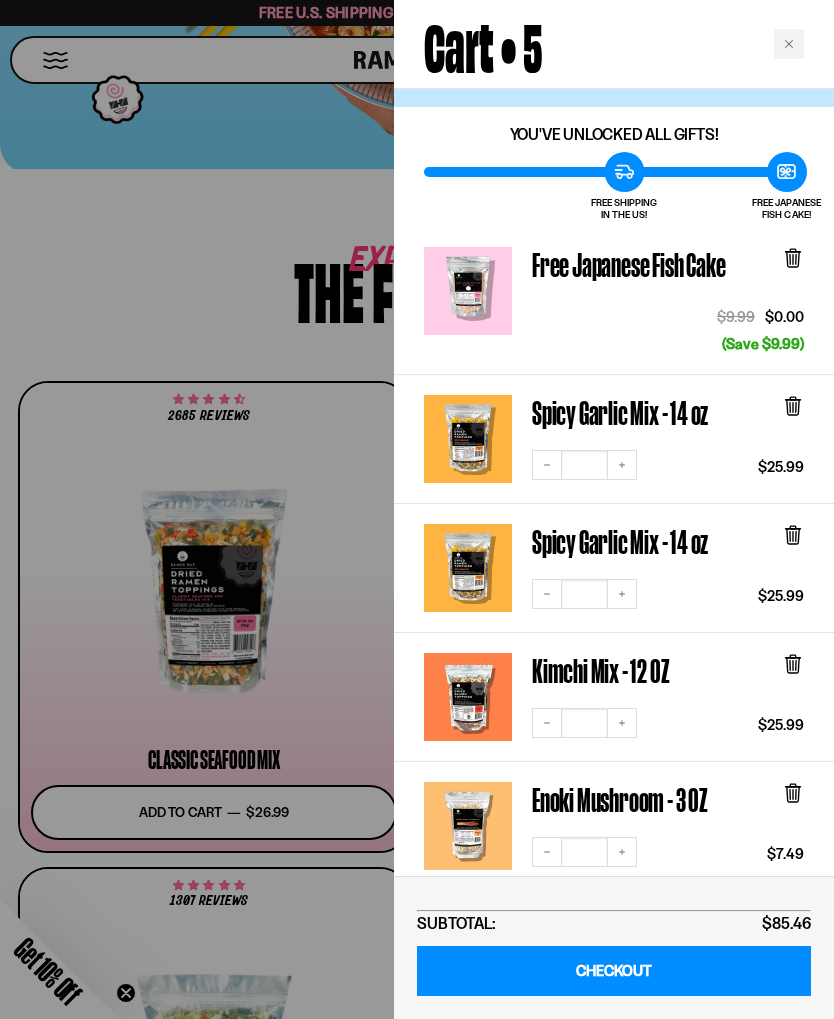 click 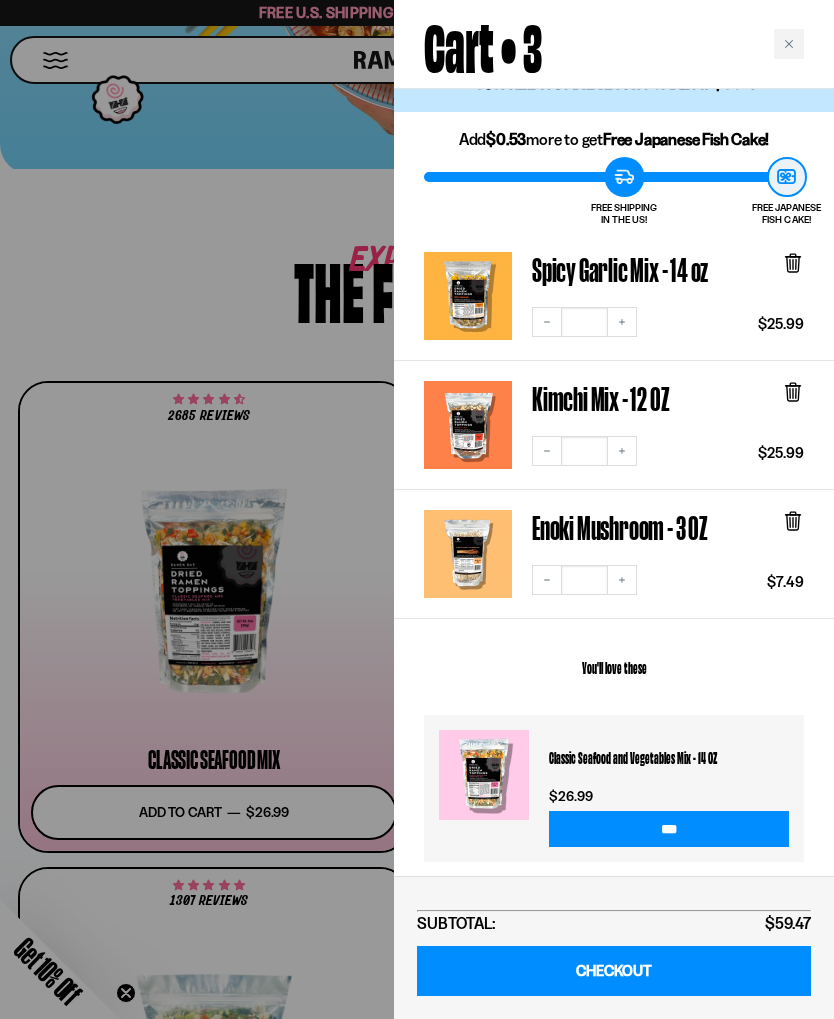 scroll, scrollTop: 32, scrollLeft: 0, axis: vertical 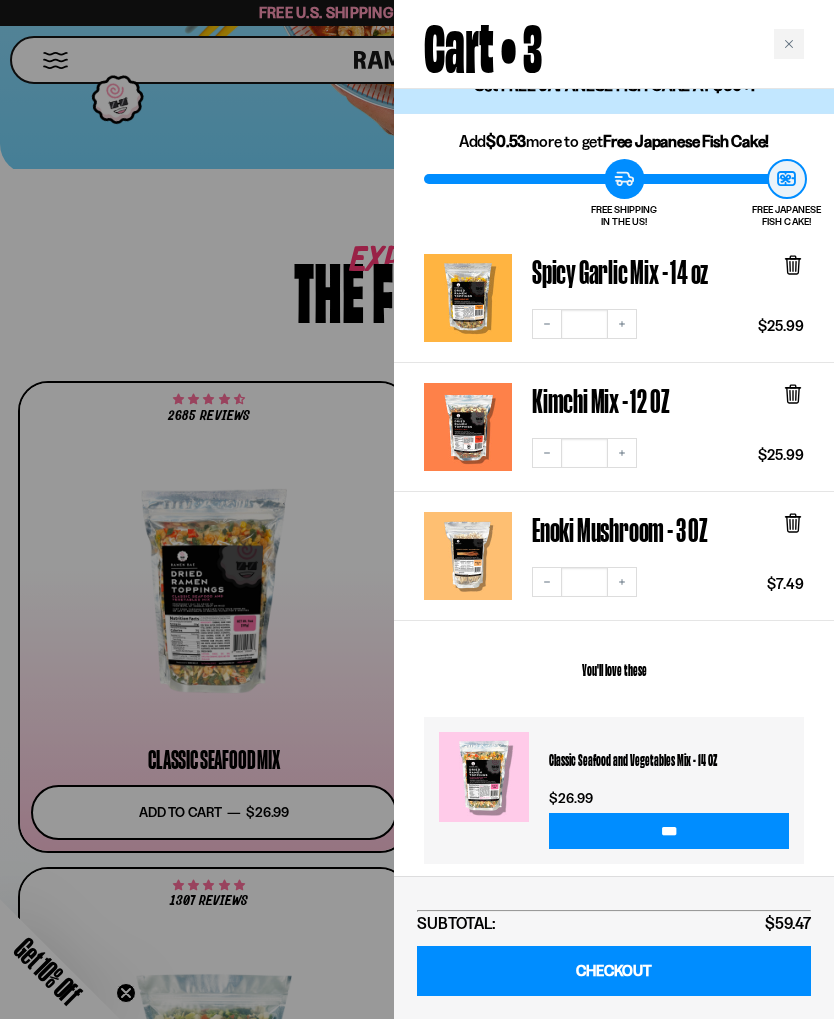 click at bounding box center (417, 509) 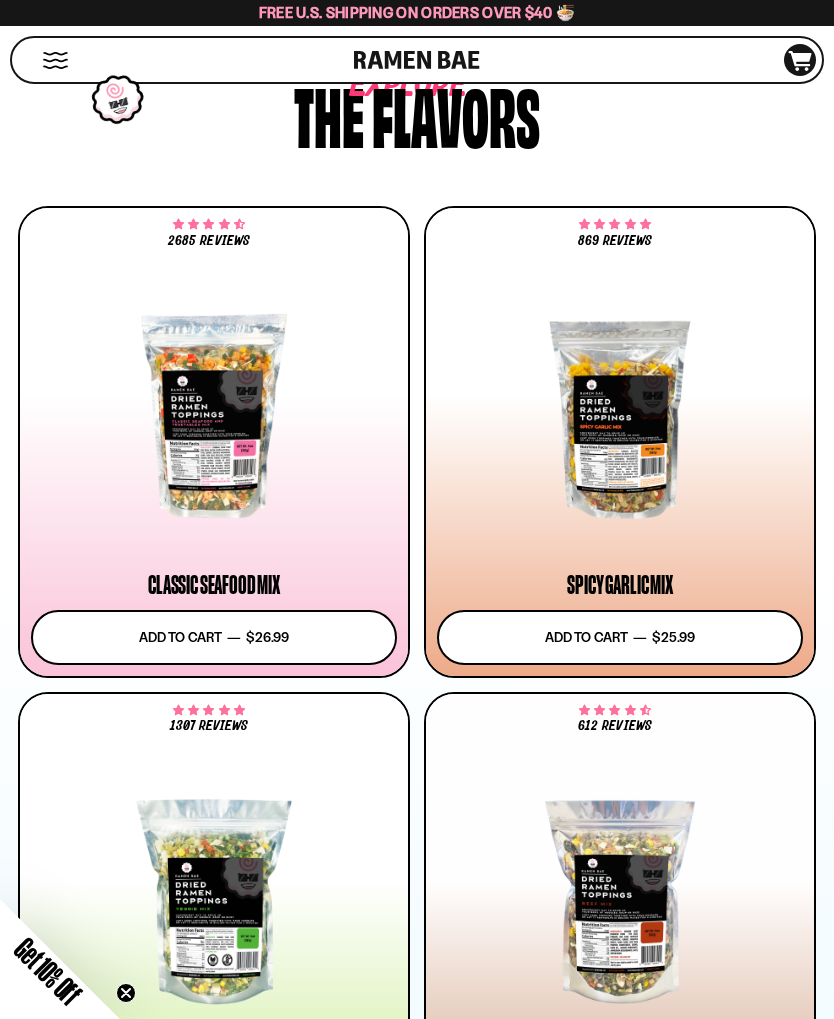 scroll, scrollTop: 982, scrollLeft: 0, axis: vertical 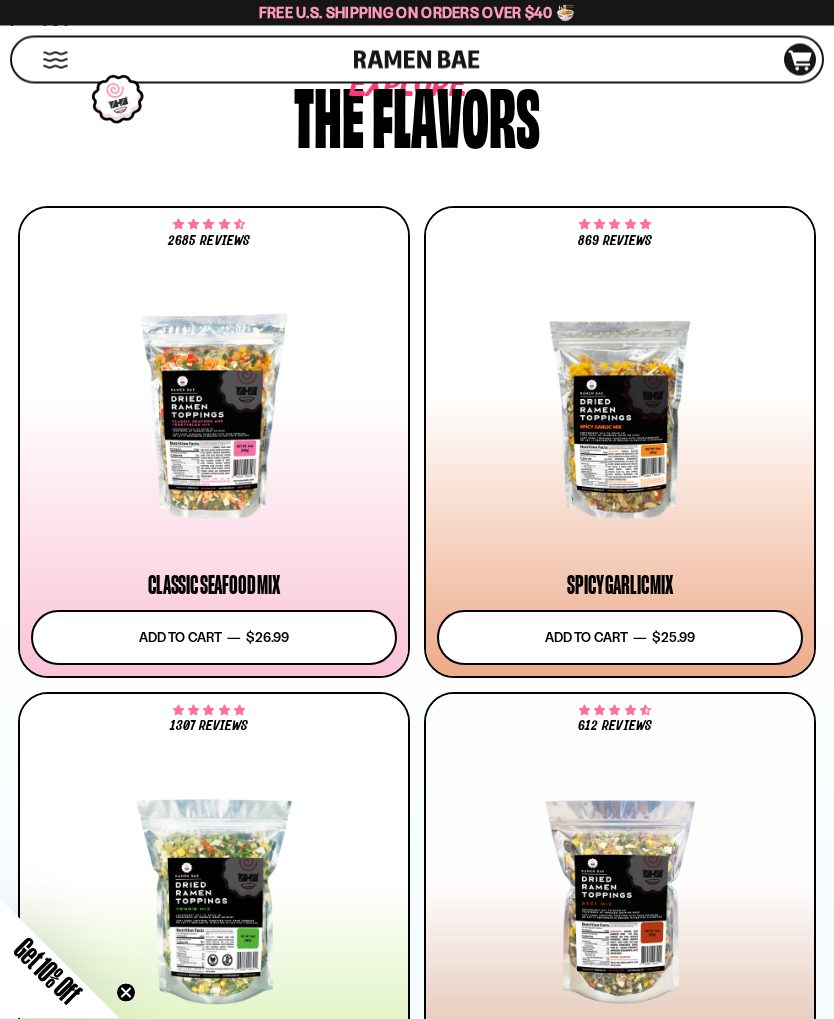 click at bounding box center [620, 417] 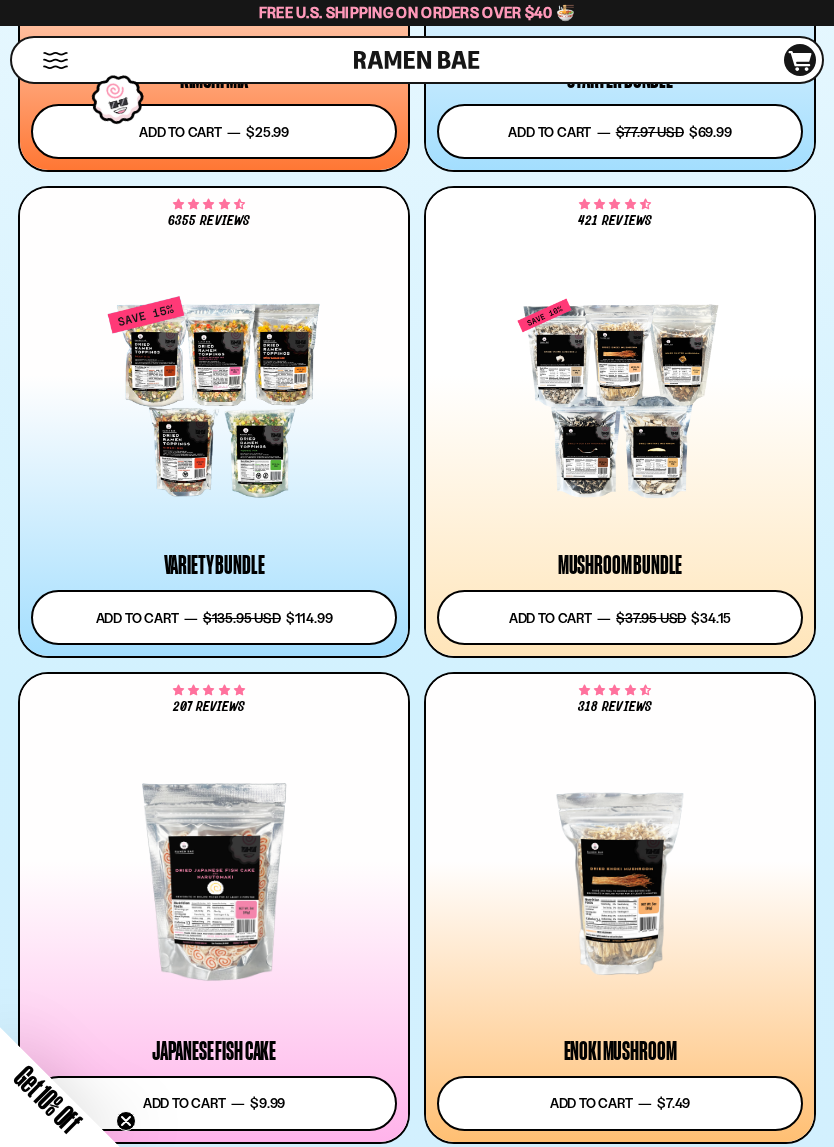 scroll, scrollTop: 2460, scrollLeft: 0, axis: vertical 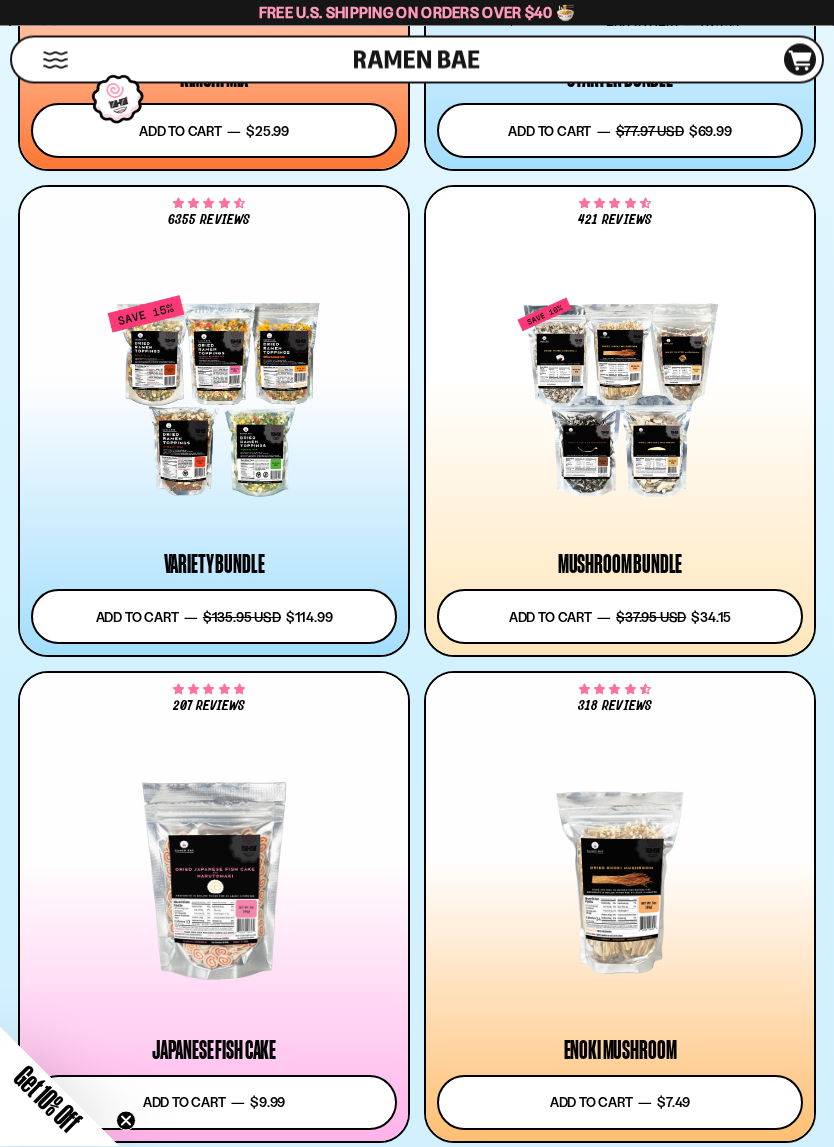 click on "Add to cart
Add
—
Regular price
$34.15
Regular price
$37.95 USD
Sale price
$34.15
Unit price
/
per" at bounding box center (620, 617) 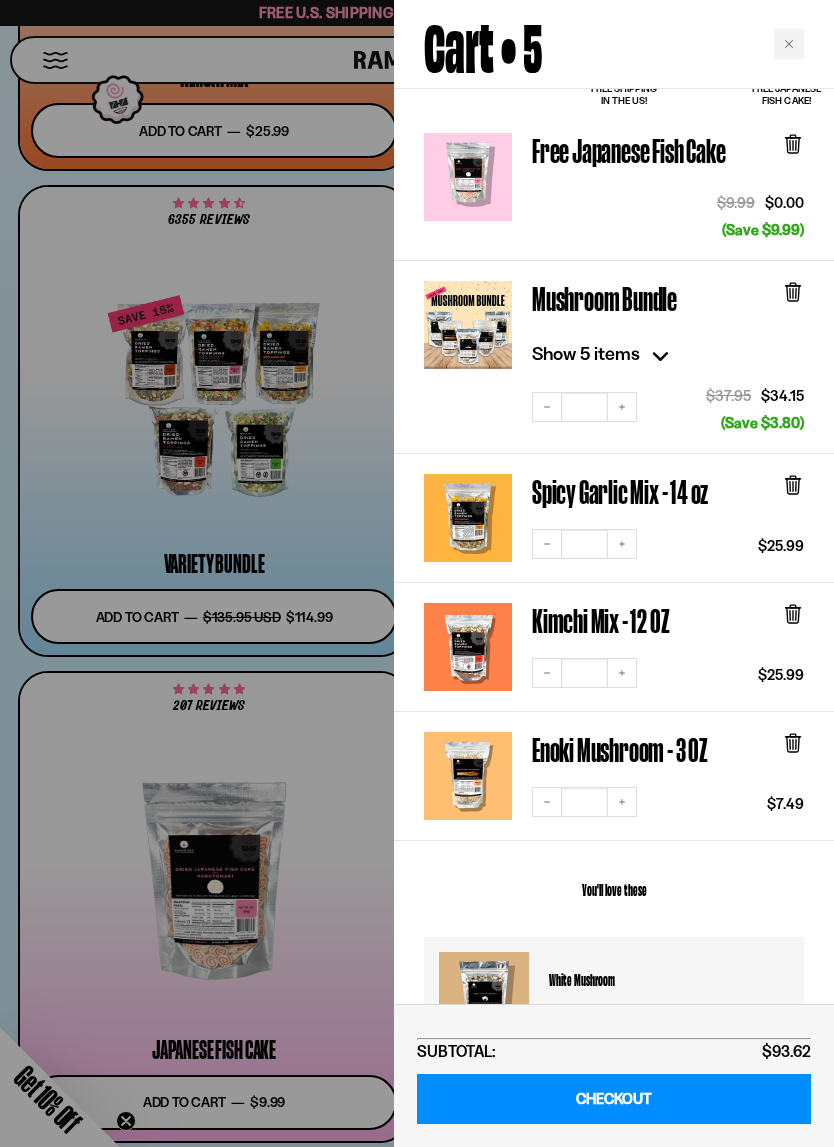 scroll, scrollTop: 172, scrollLeft: 0, axis: vertical 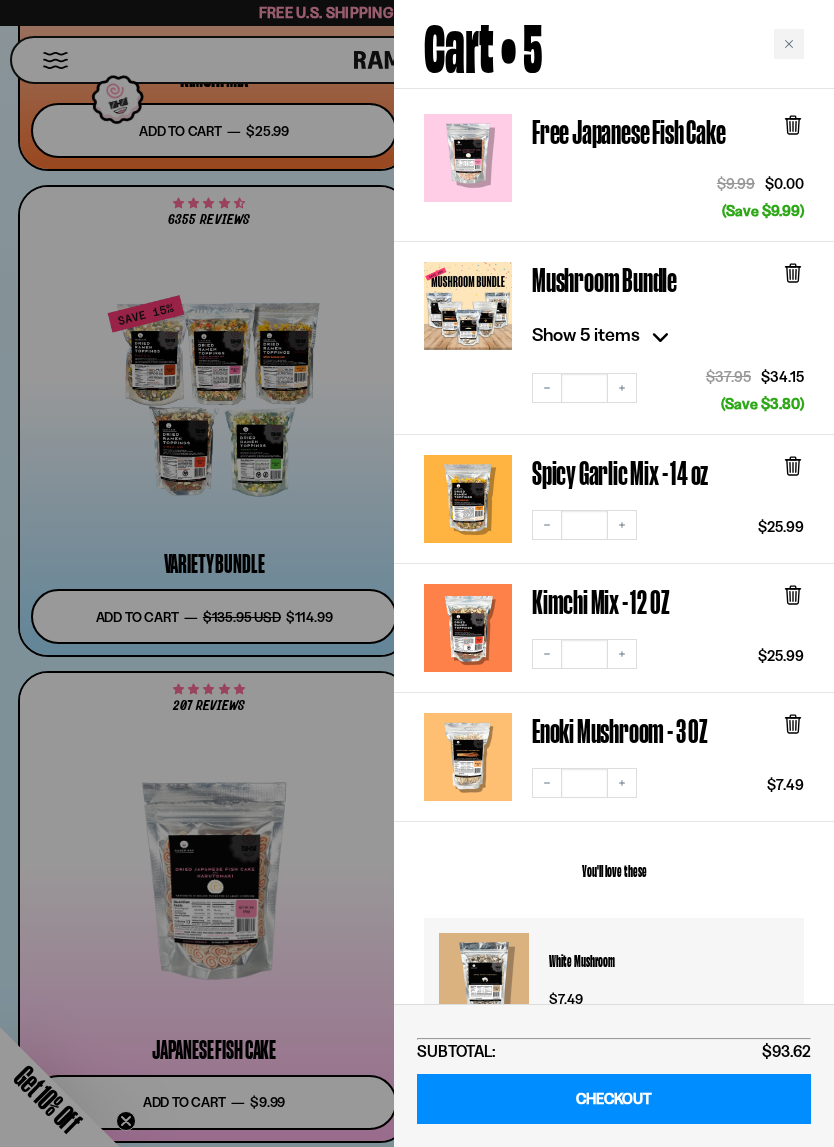 click 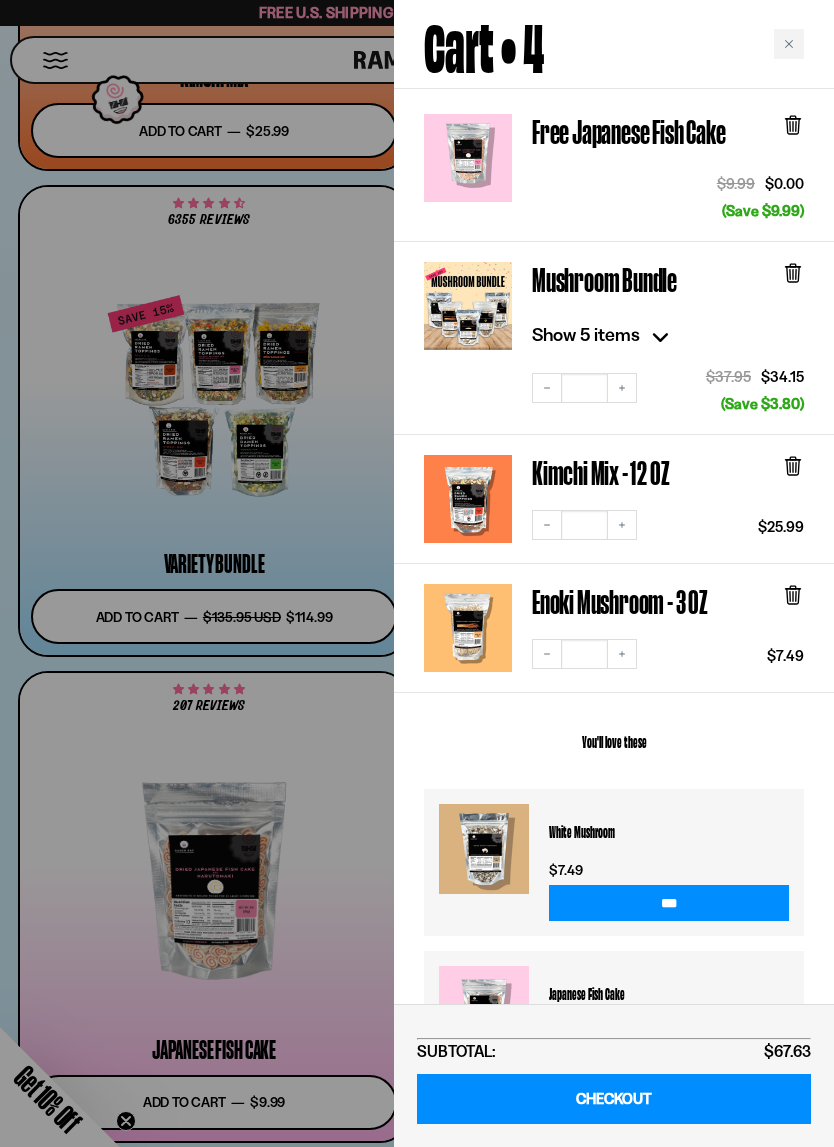 click 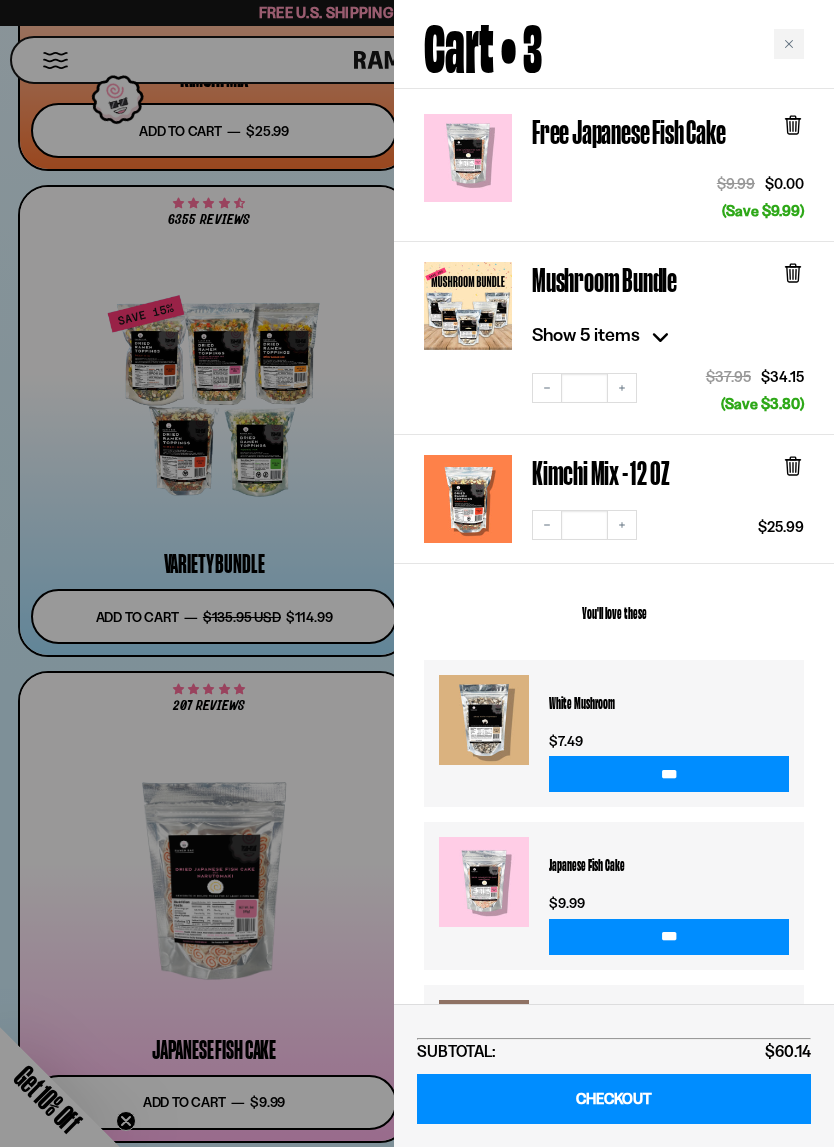 click at bounding box center (789, 44) 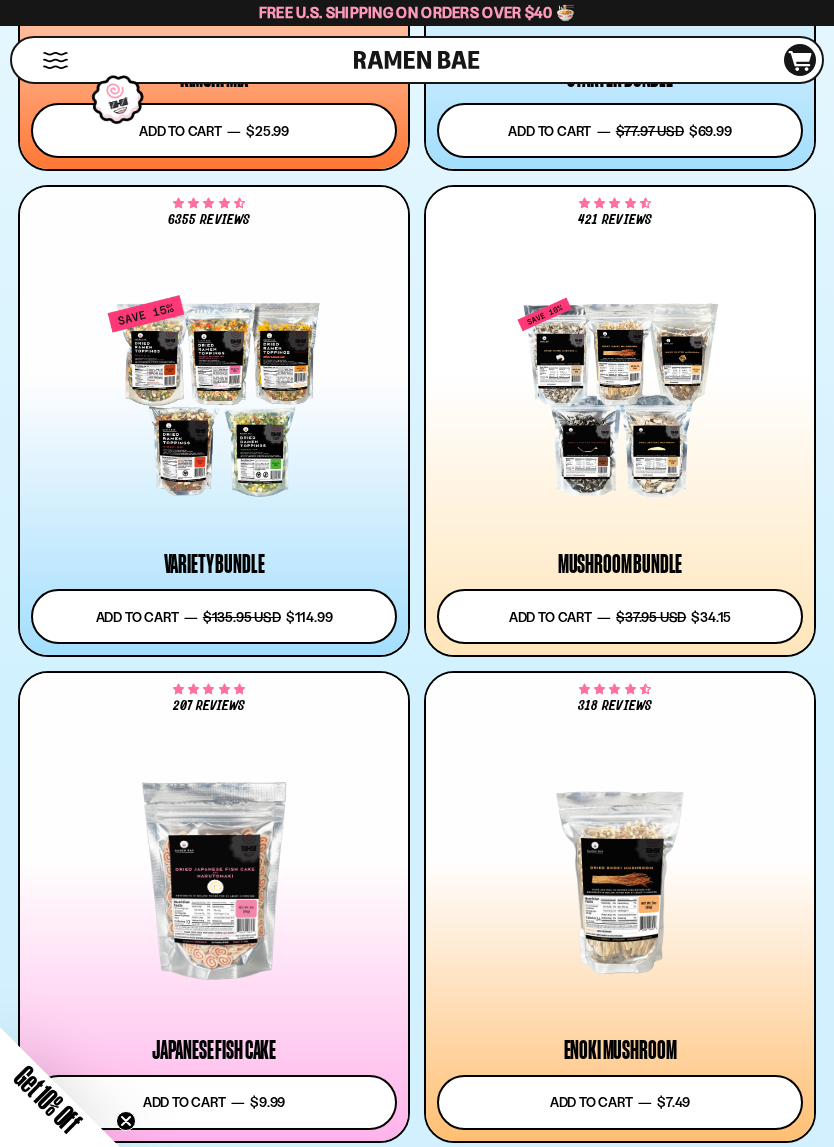 click at bounding box center (620, 395) 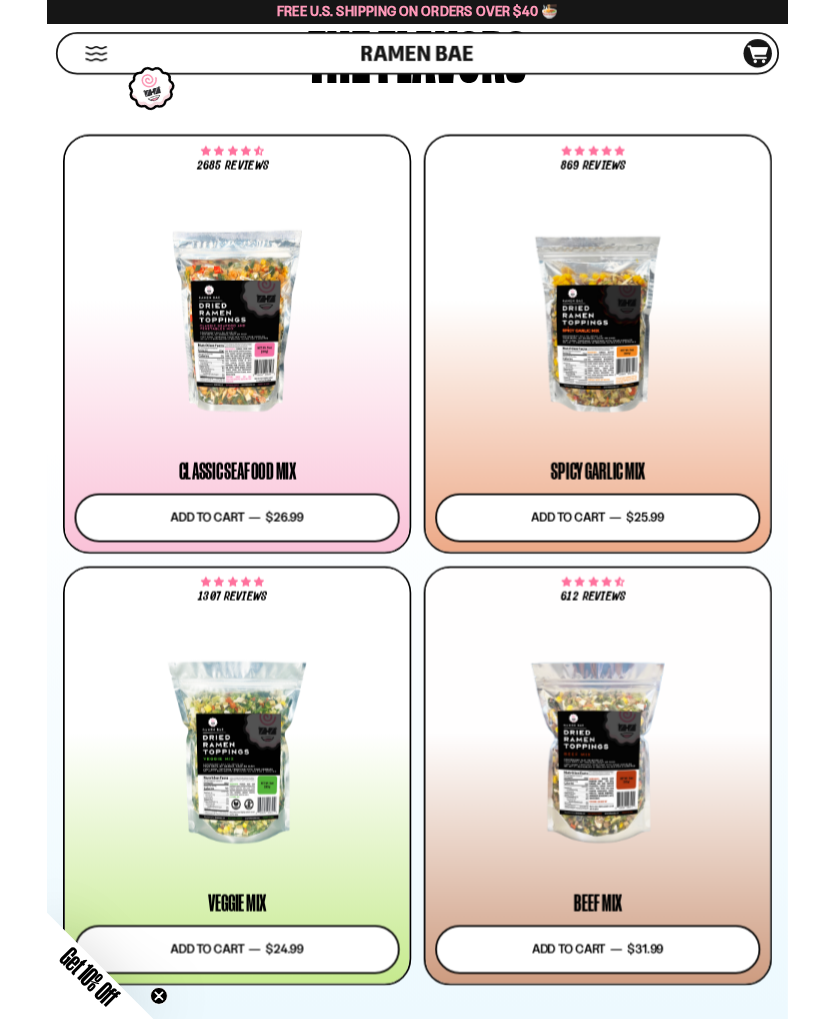 scroll, scrollTop: 1035, scrollLeft: 0, axis: vertical 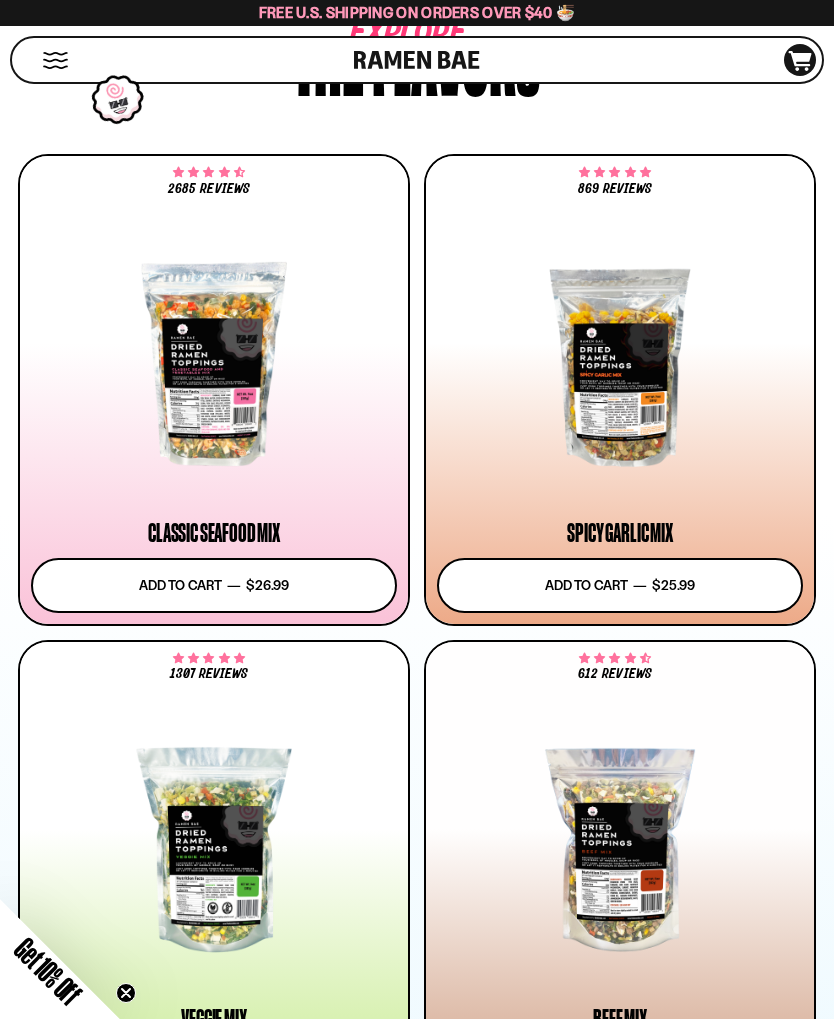 click at bounding box center (214, 364) 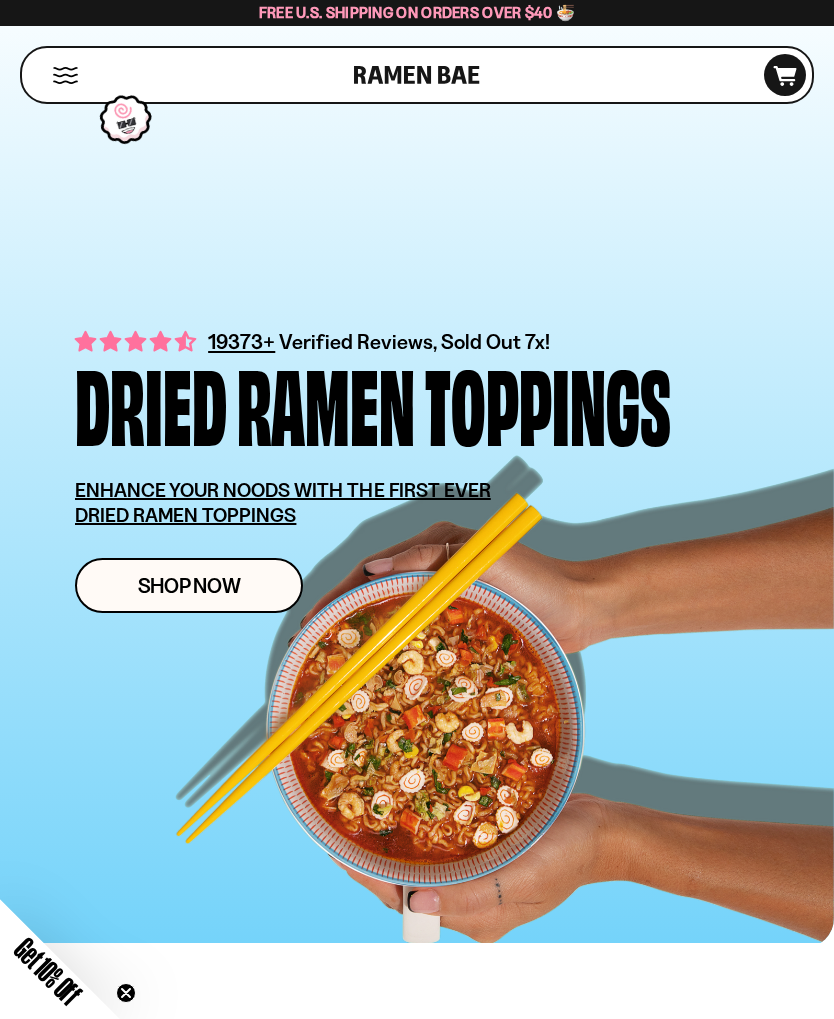 scroll, scrollTop: 0, scrollLeft: 0, axis: both 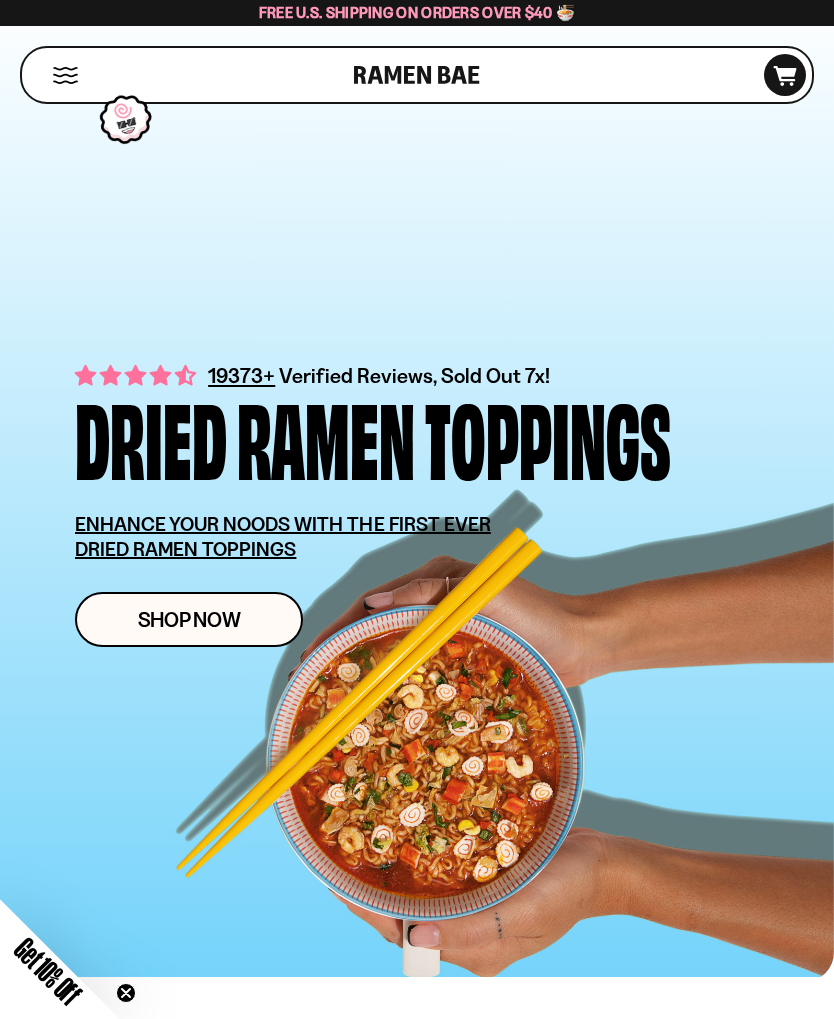 click 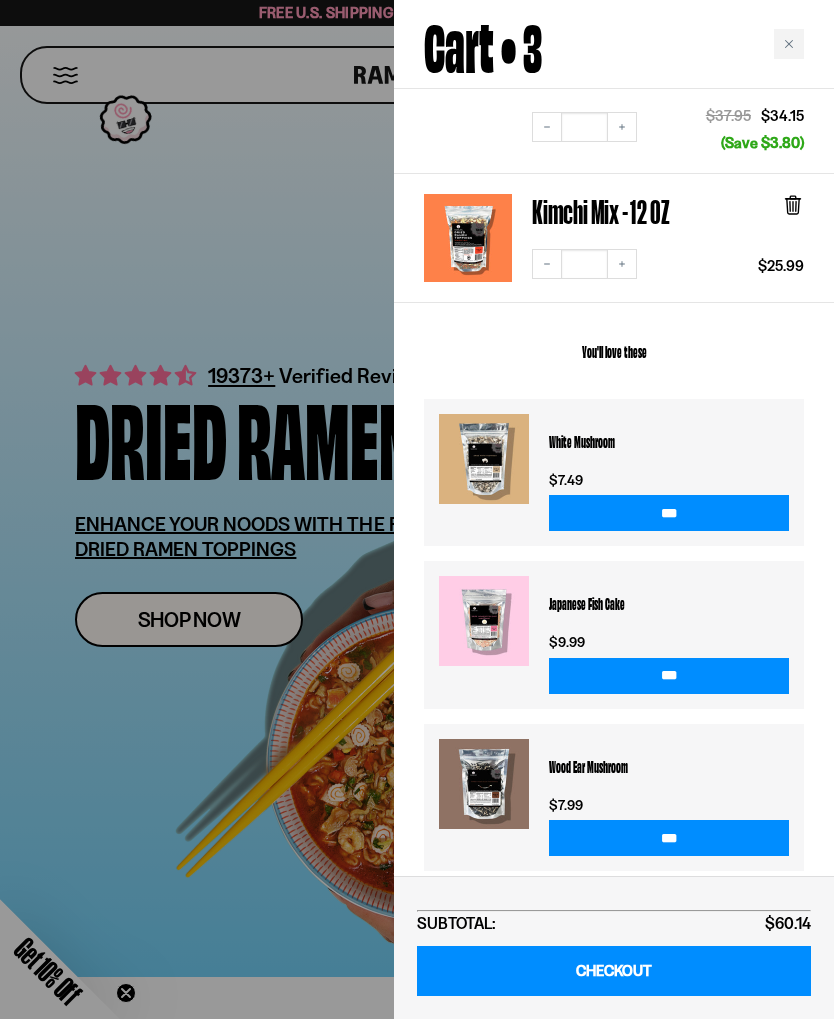scroll, scrollTop: 432, scrollLeft: 0, axis: vertical 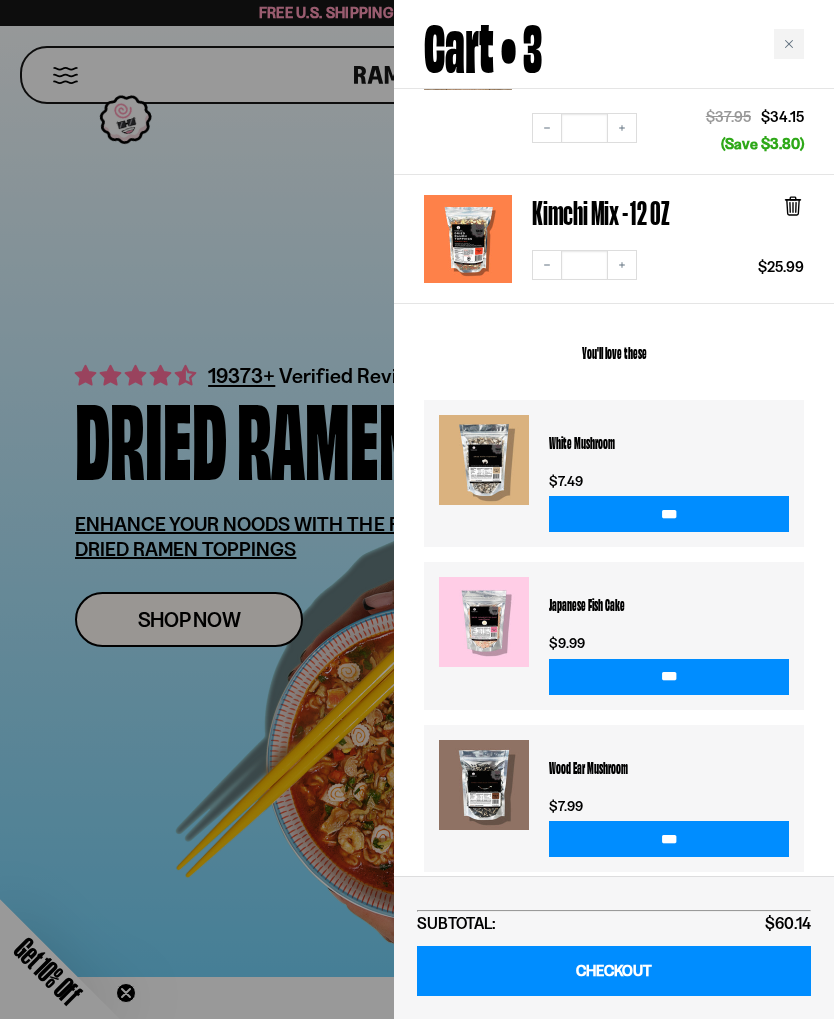 click on "CHECKOUT" at bounding box center [614, 971] 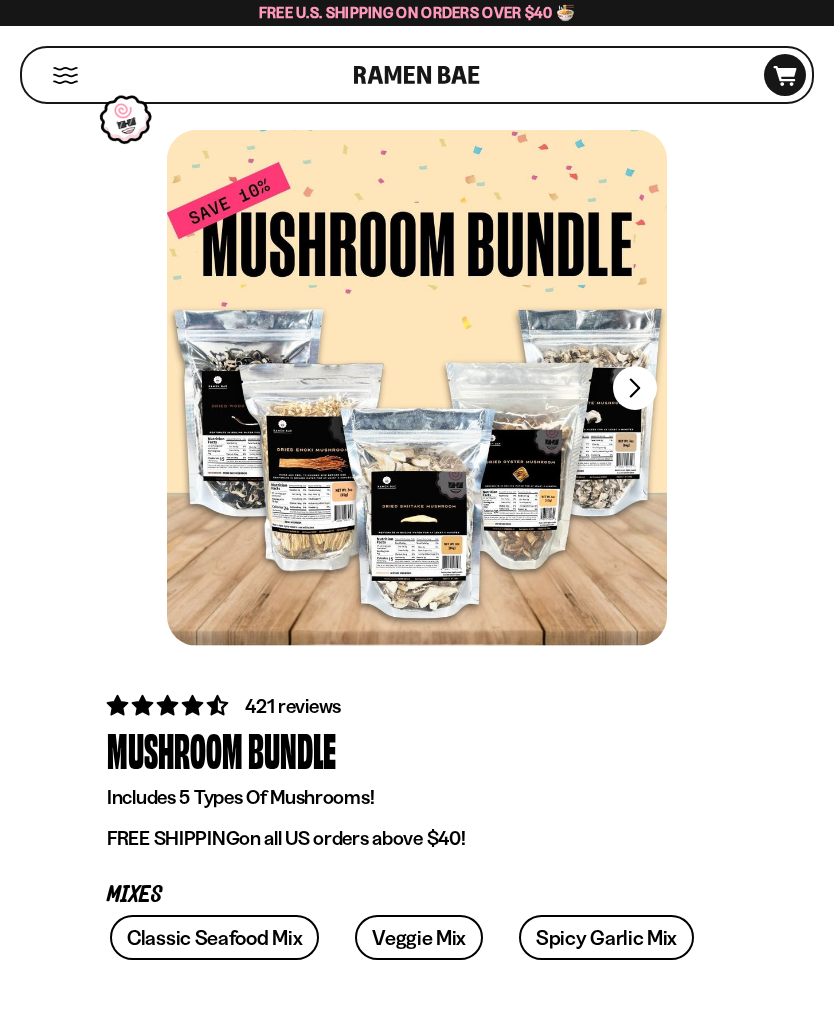 scroll, scrollTop: 0, scrollLeft: 0, axis: both 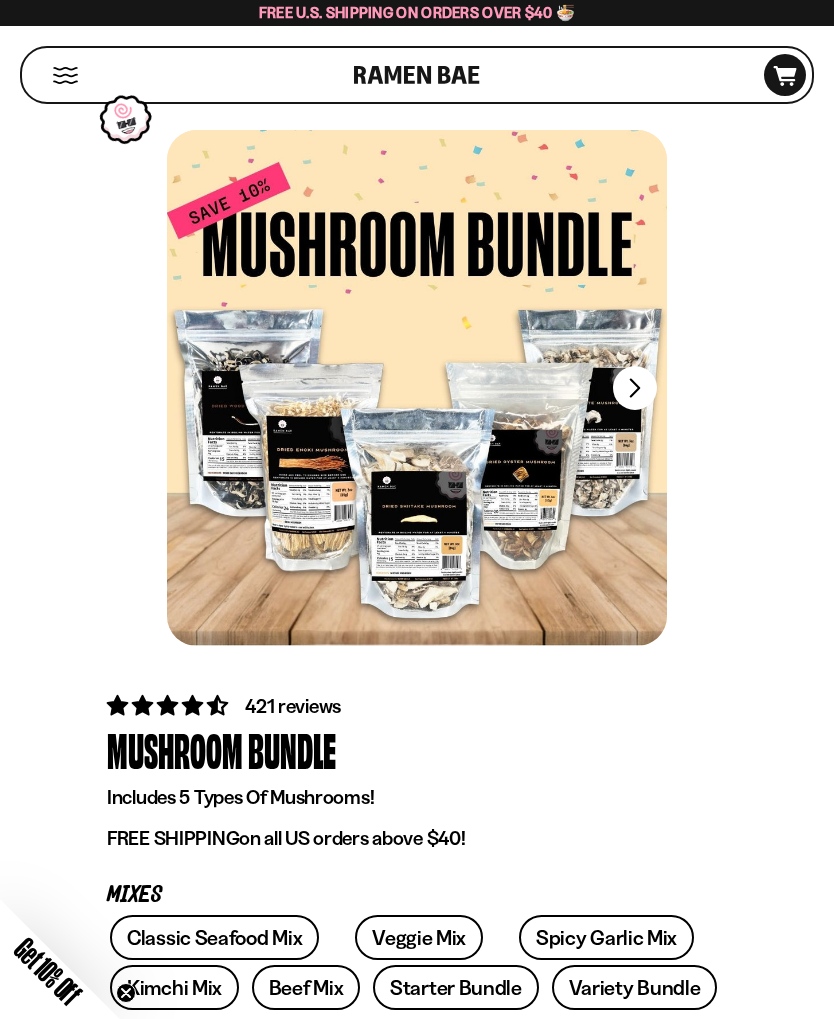 click on "FADCB6FD-DFAB-4417-9F21-029242090B77" at bounding box center [635, 388] 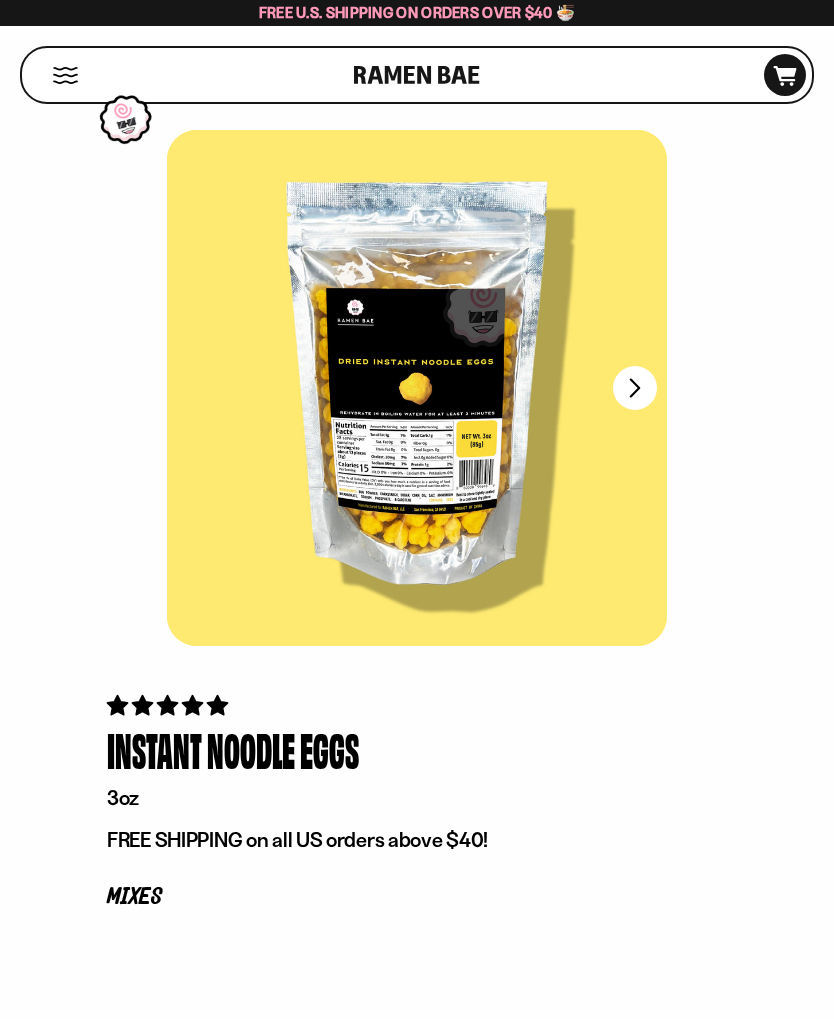 scroll, scrollTop: 0, scrollLeft: 0, axis: both 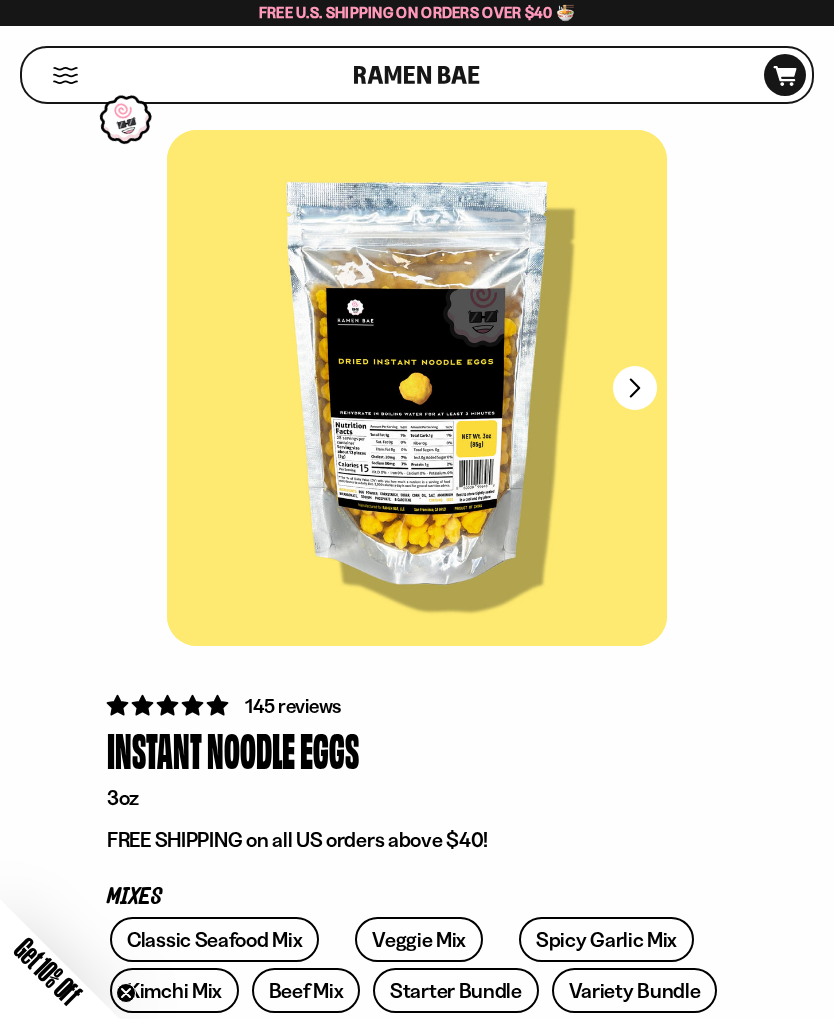 click on "FADCB6FD-DFAB-4417-9F21-029242090B77" at bounding box center [635, 388] 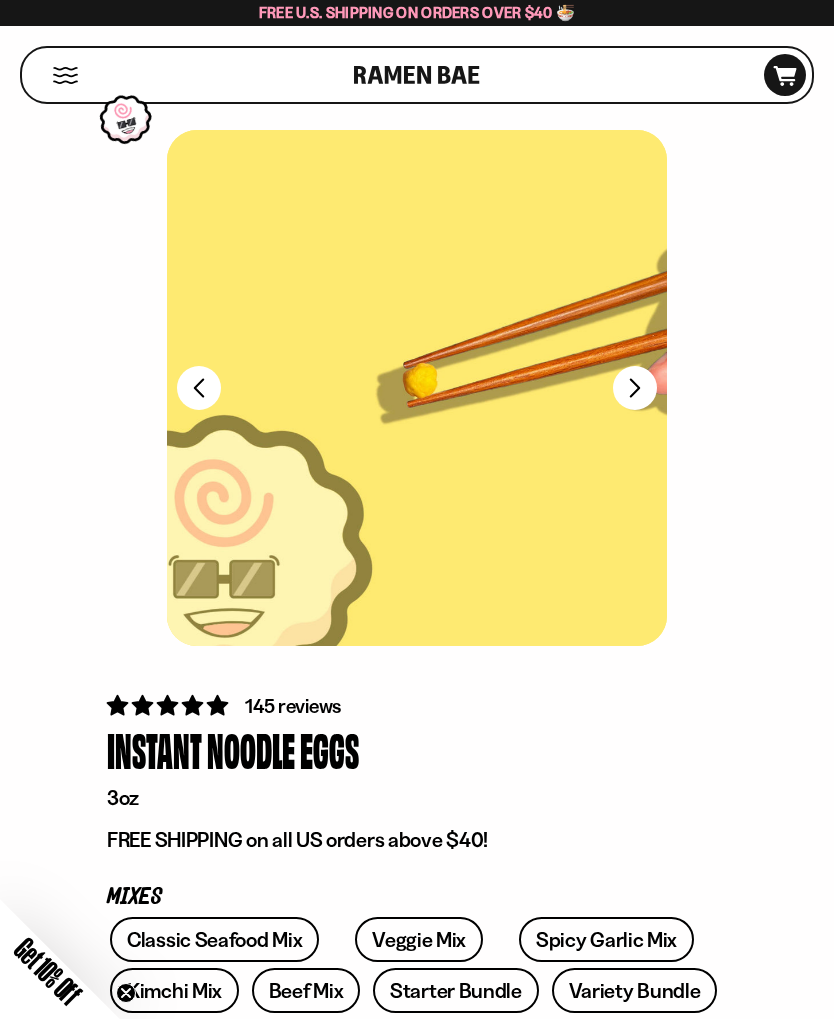 click on "FADCB6FD-DFAB-4417-9F21-029242090B77" at bounding box center (635, 388) 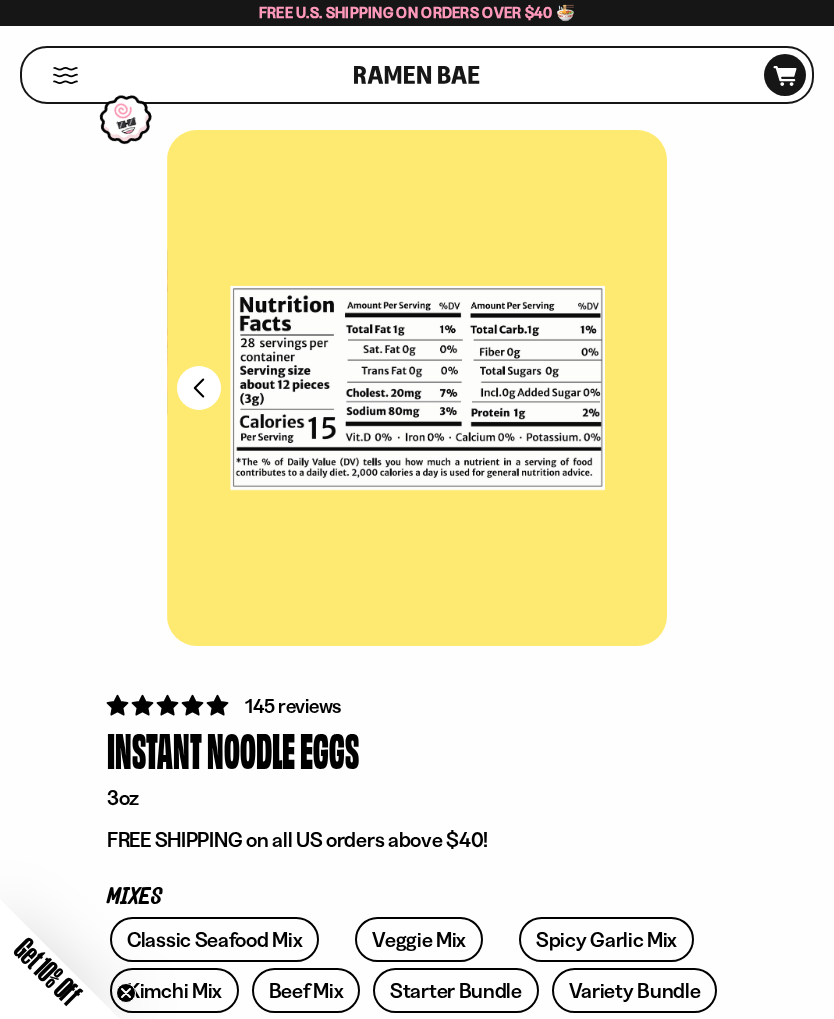 click at bounding box center [417, 388] 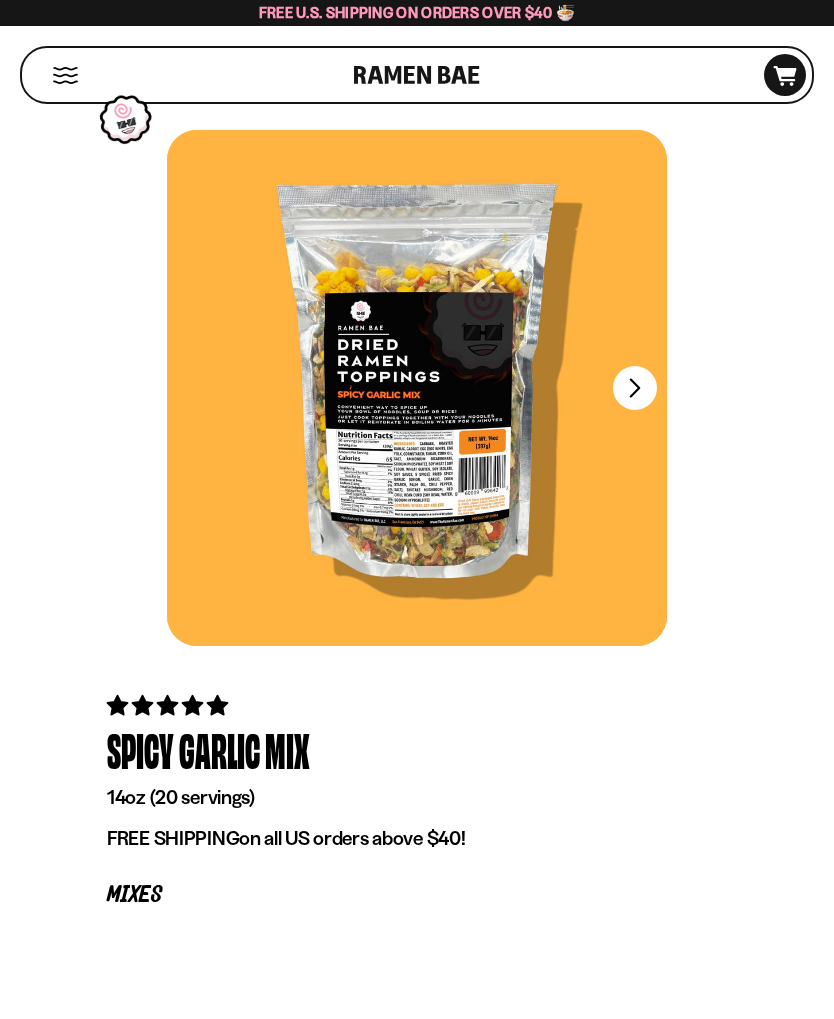 scroll, scrollTop: 0, scrollLeft: 0, axis: both 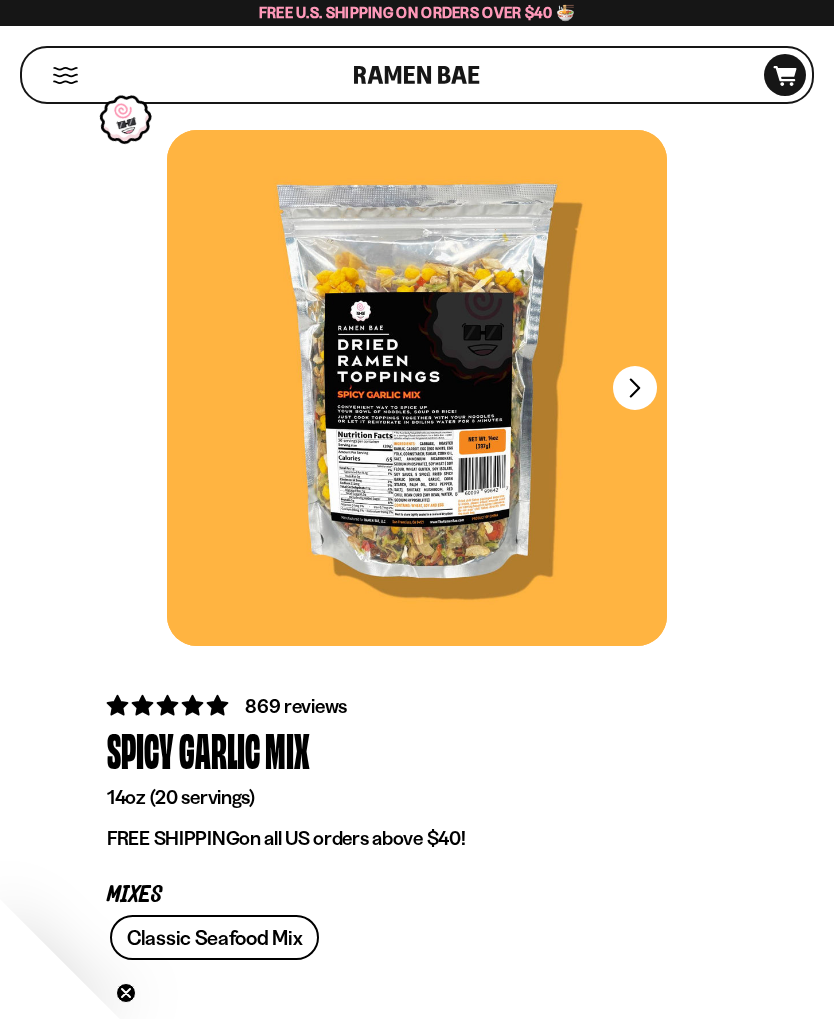 click on "FADCB6FD-DFAB-4417-9F21-029242090B77" at bounding box center (635, 388) 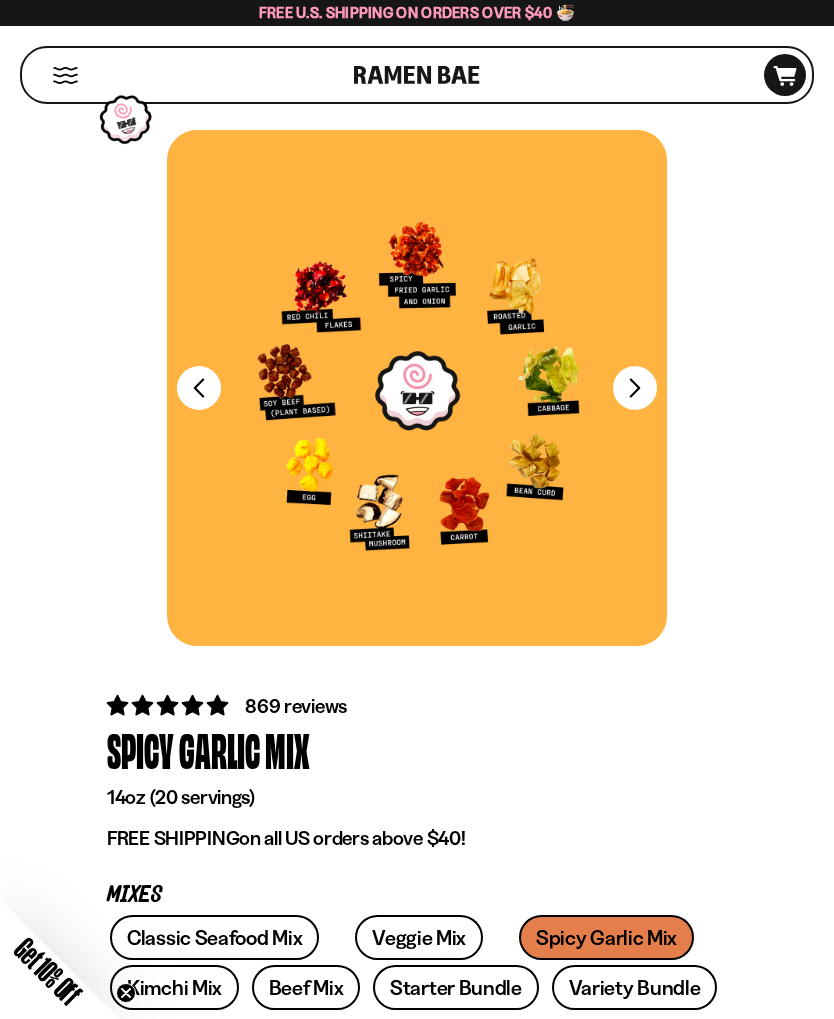 click on "FADCB6FD-DFAB-4417-9F21-029242090B77" at bounding box center (635, 388) 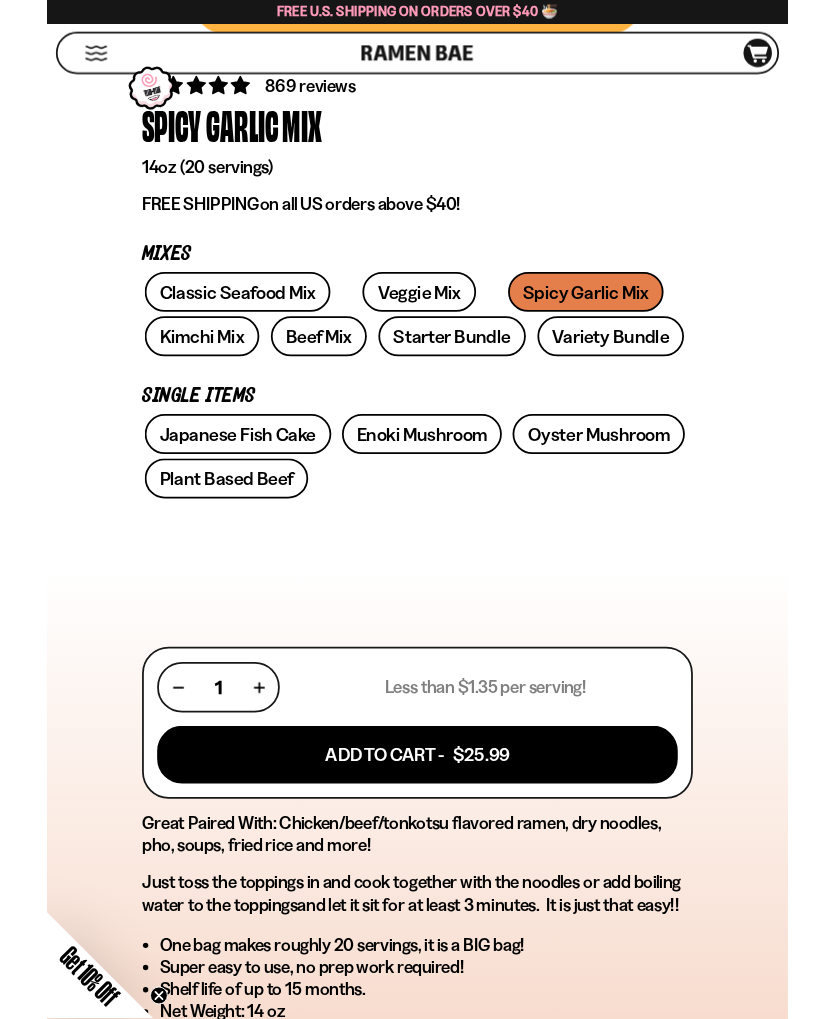 scroll, scrollTop: 610, scrollLeft: 0, axis: vertical 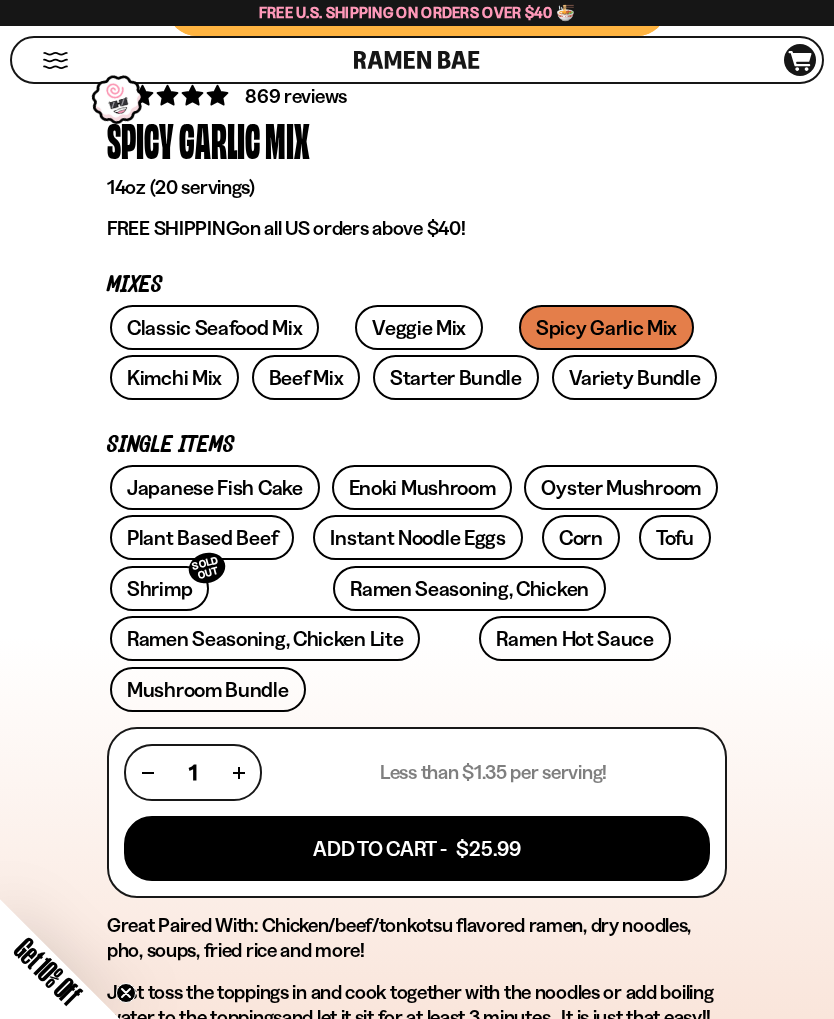 click on "Add To Cart -
$25.99" at bounding box center [417, 848] 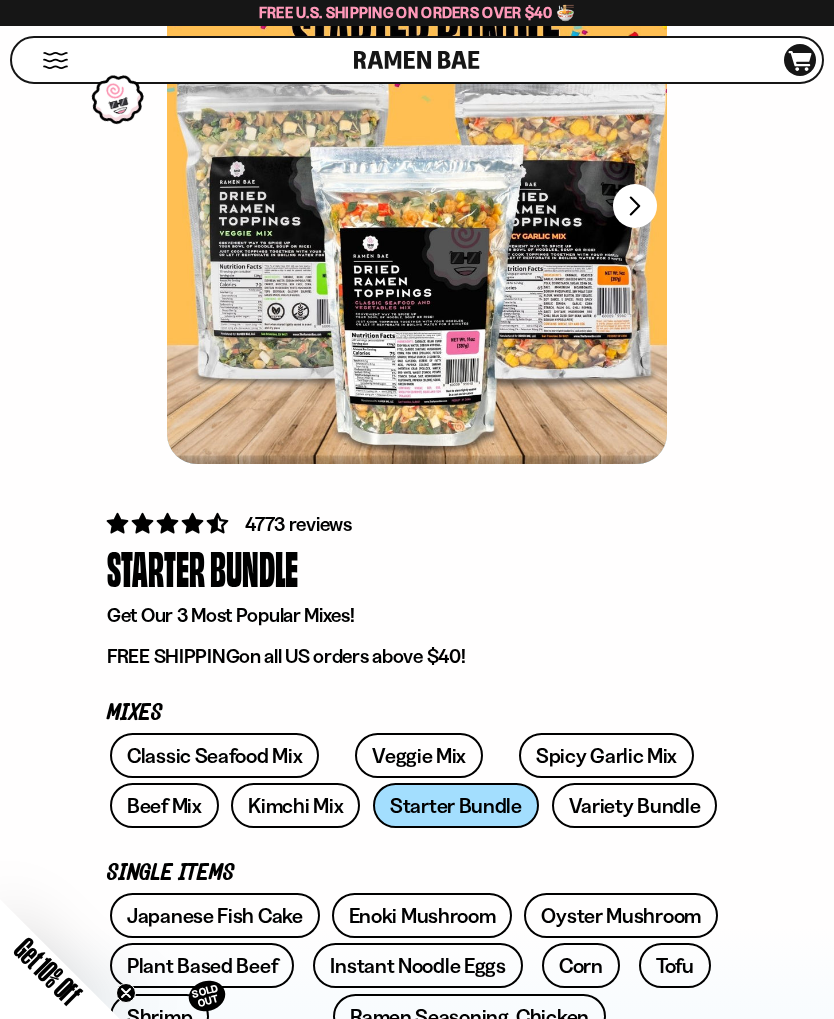 scroll, scrollTop: 180, scrollLeft: 0, axis: vertical 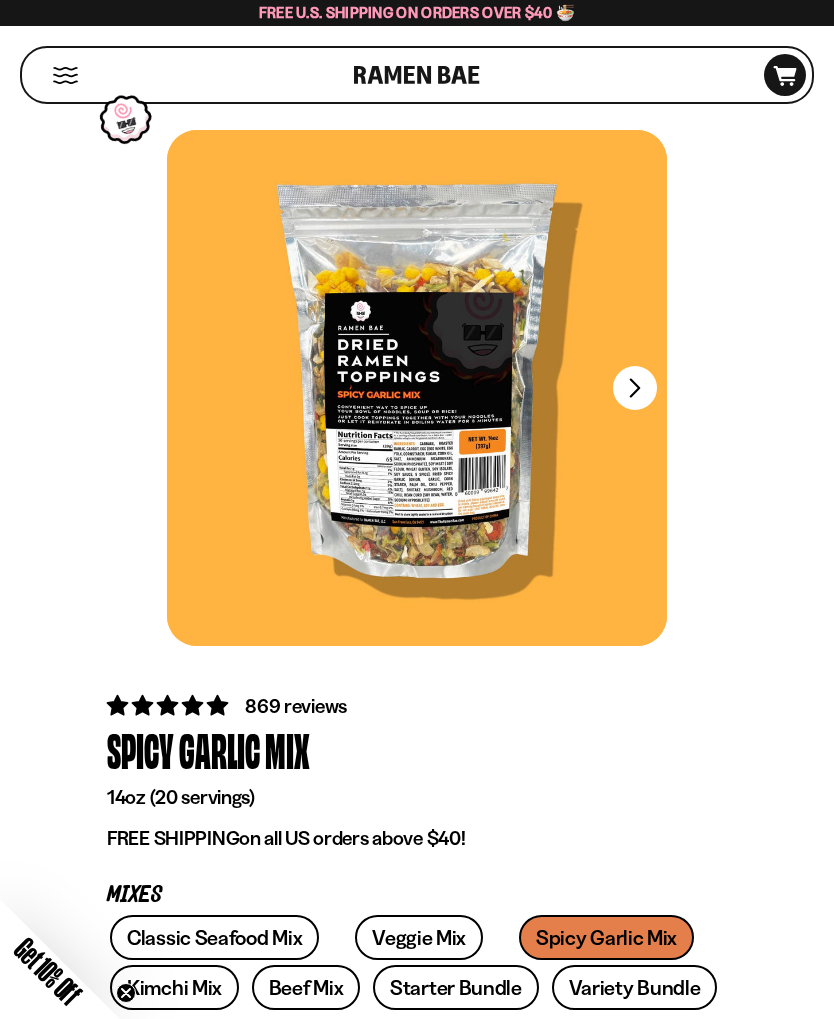 click on "FADCB6FD-DFAB-4417-9F21-029242090B77" at bounding box center (635, 388) 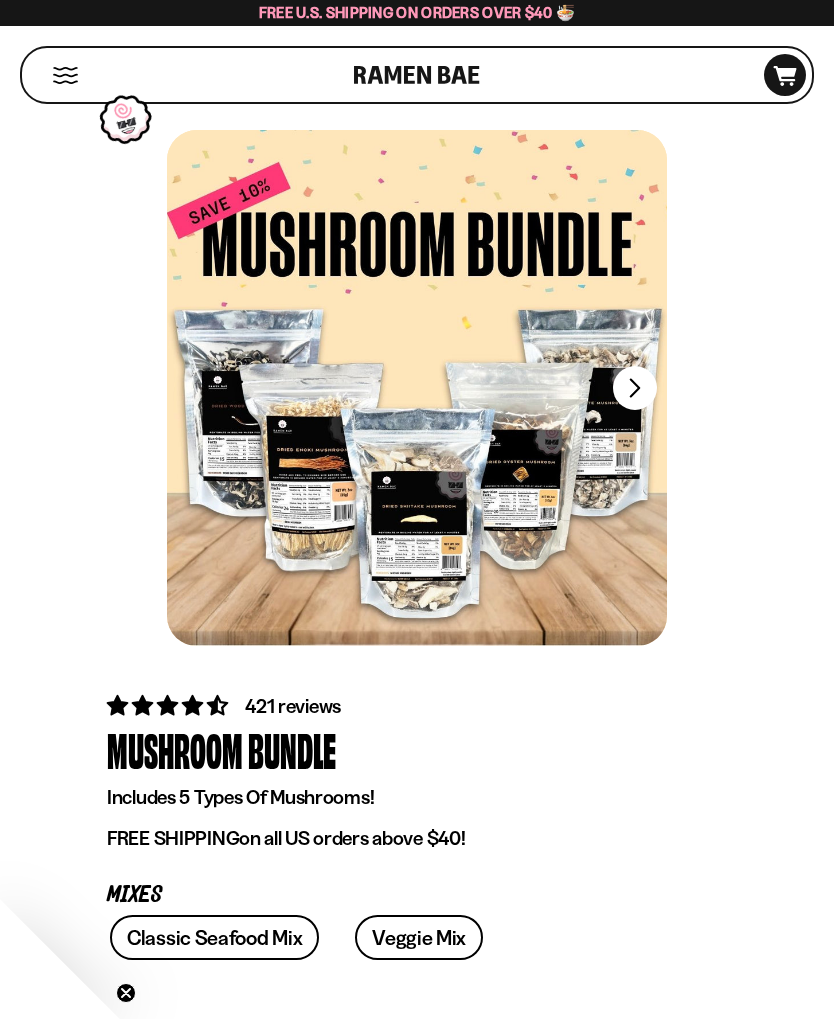 scroll, scrollTop: 0, scrollLeft: 0, axis: both 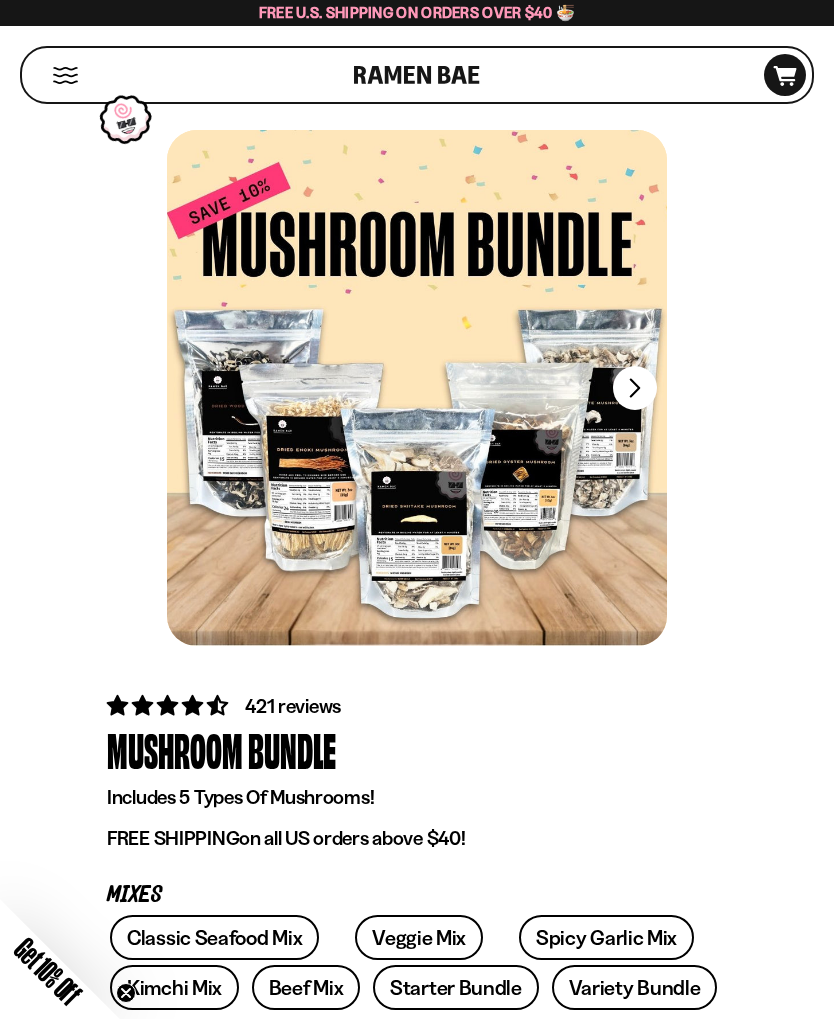 click on "FADCB6FD-DFAB-4417-9F21-029242090B77" at bounding box center (635, 388) 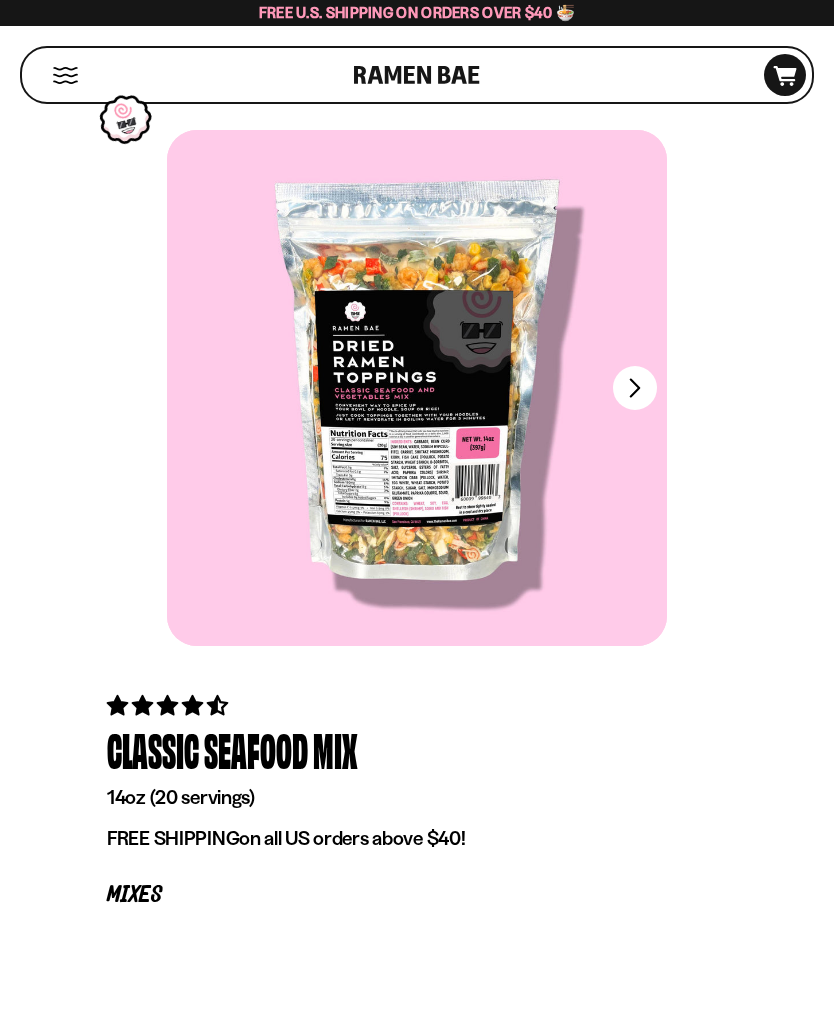 scroll, scrollTop: 0, scrollLeft: 0, axis: both 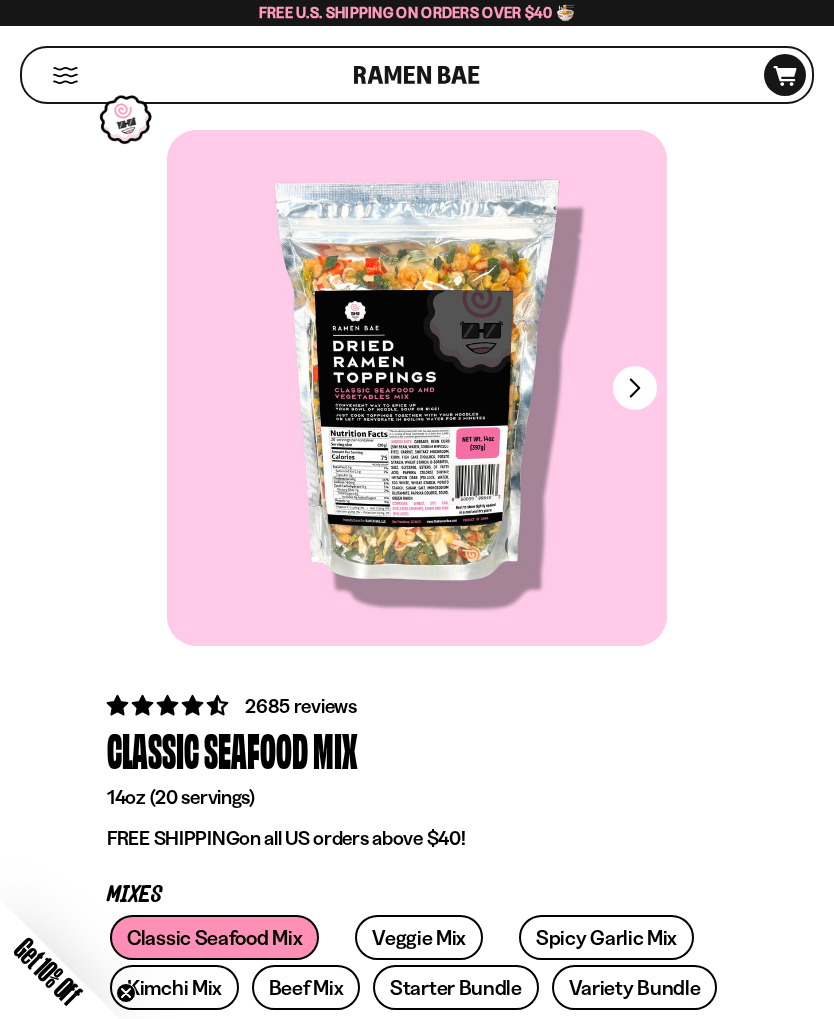 click on "FADCB6FD-DFAB-4417-9F21-029242090B77" at bounding box center (635, 388) 